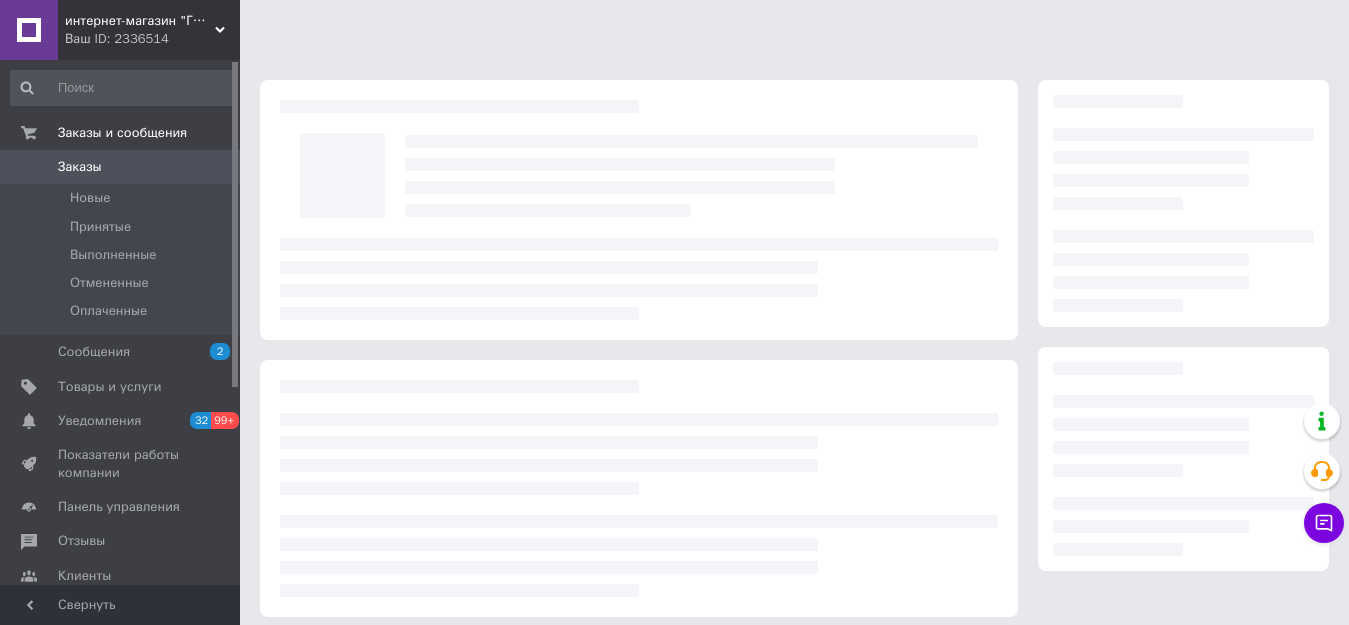 scroll, scrollTop: 0, scrollLeft: 0, axis: both 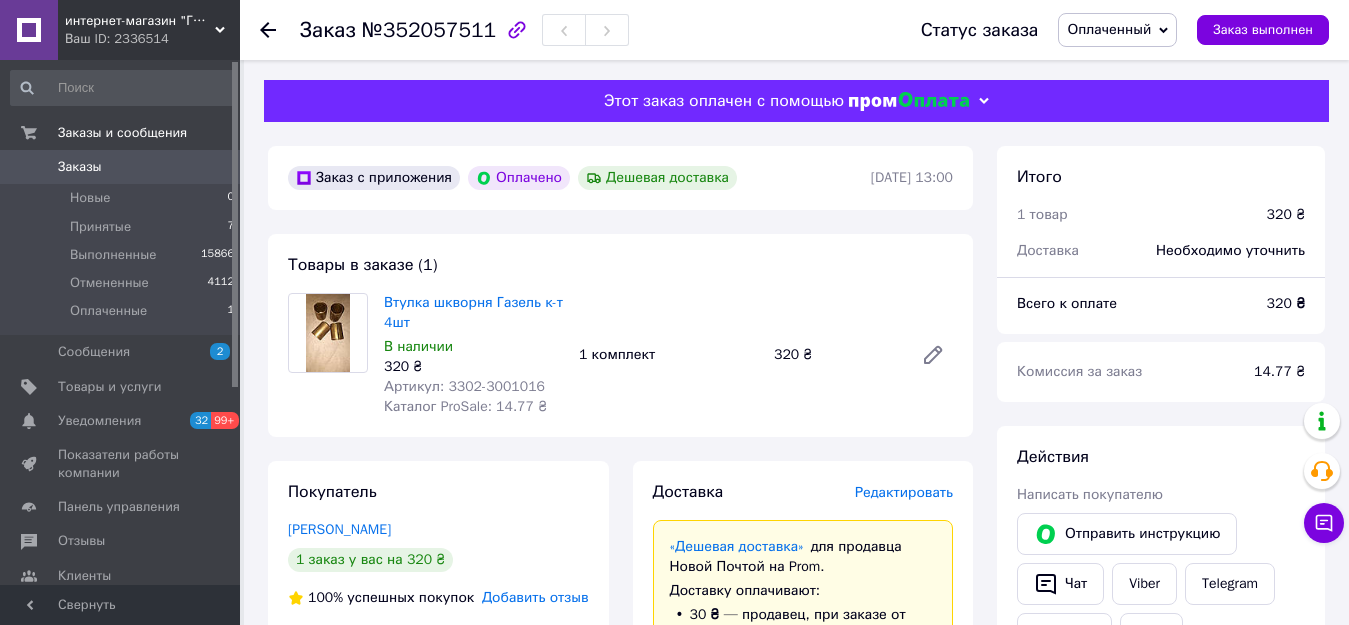 click on "Оплаченный" at bounding box center [1109, 29] 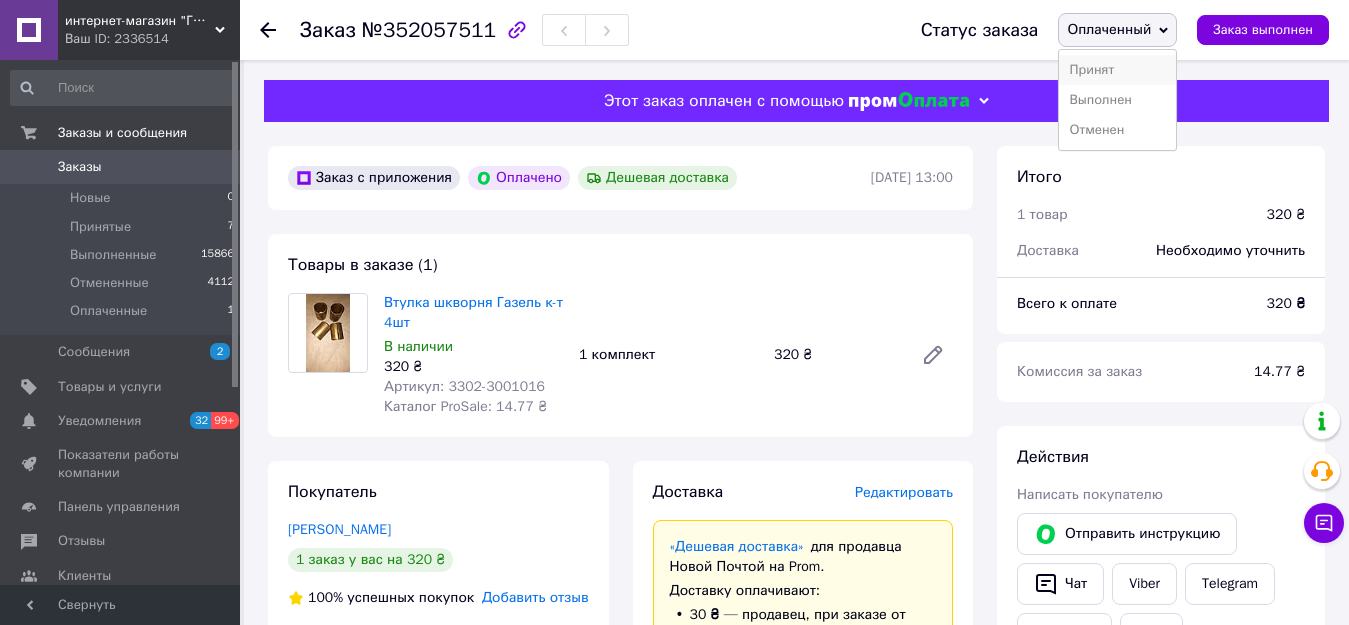 click on "Принят" at bounding box center [1117, 70] 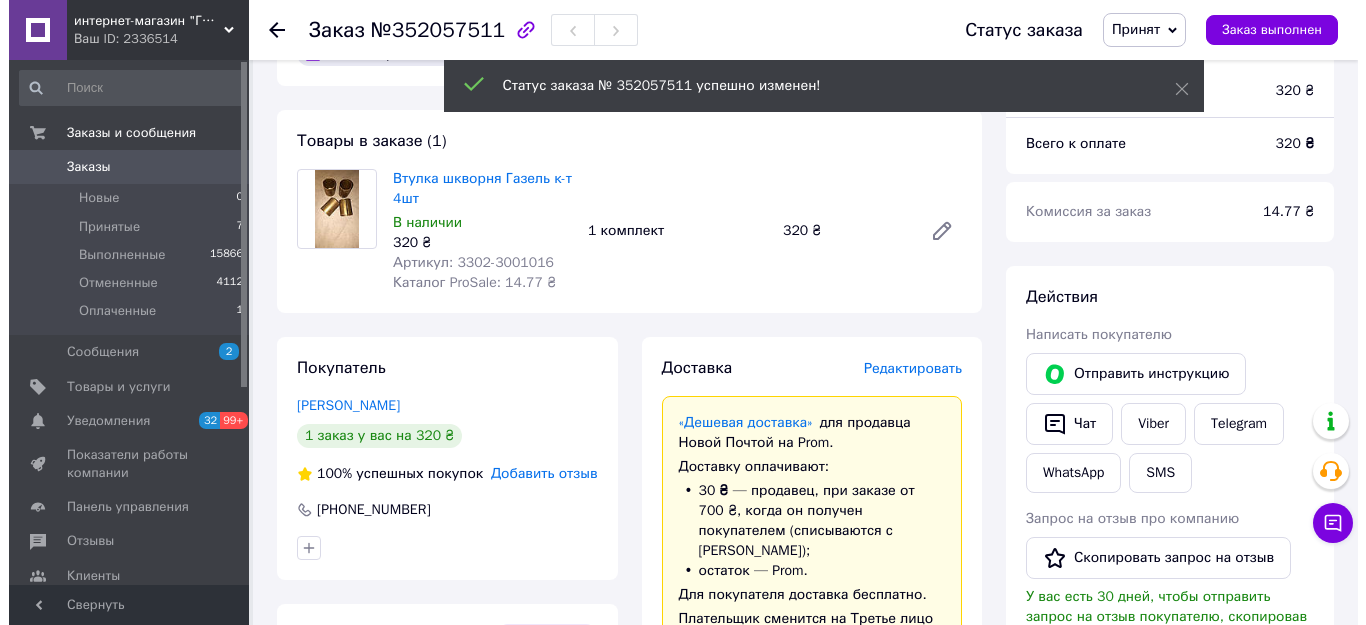 scroll, scrollTop: 100, scrollLeft: 0, axis: vertical 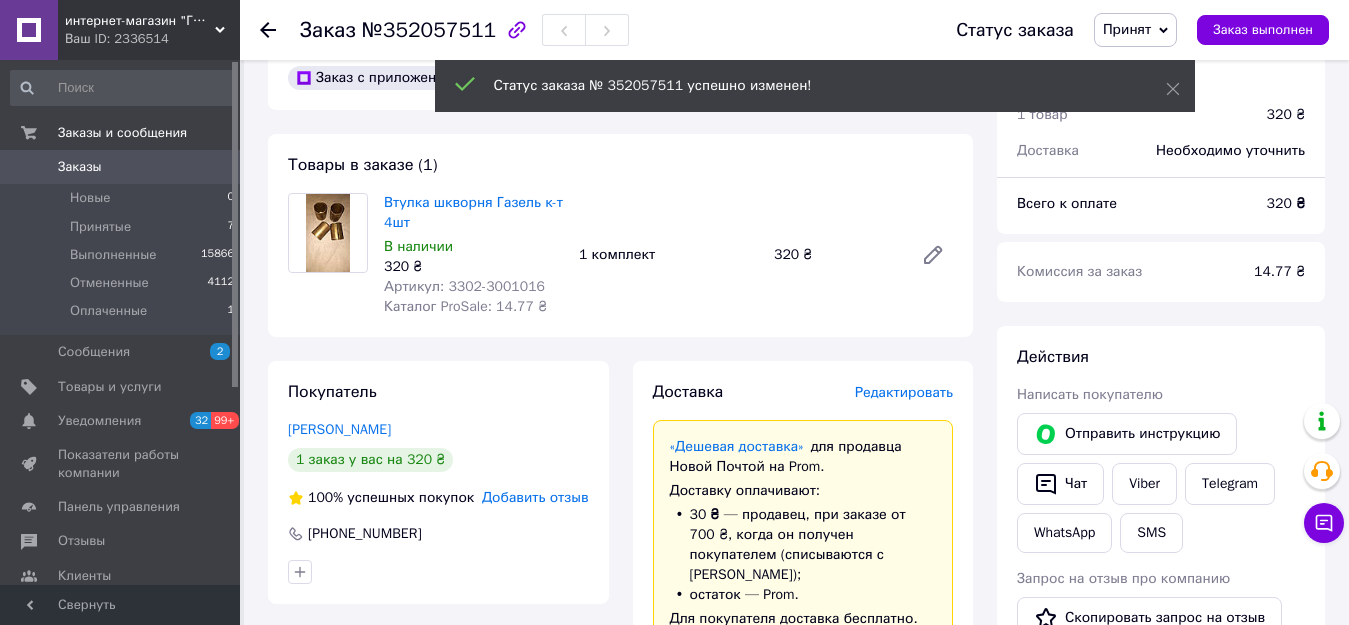 click on "Редактировать" at bounding box center [904, 392] 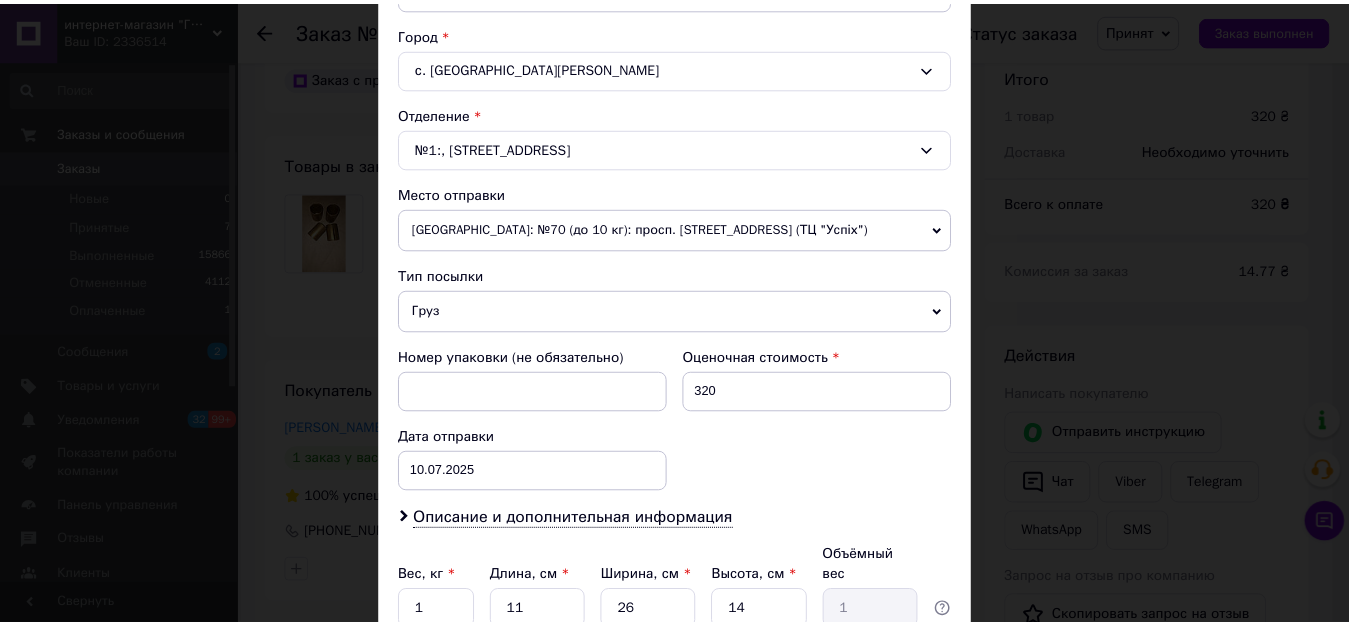 scroll, scrollTop: 703, scrollLeft: 0, axis: vertical 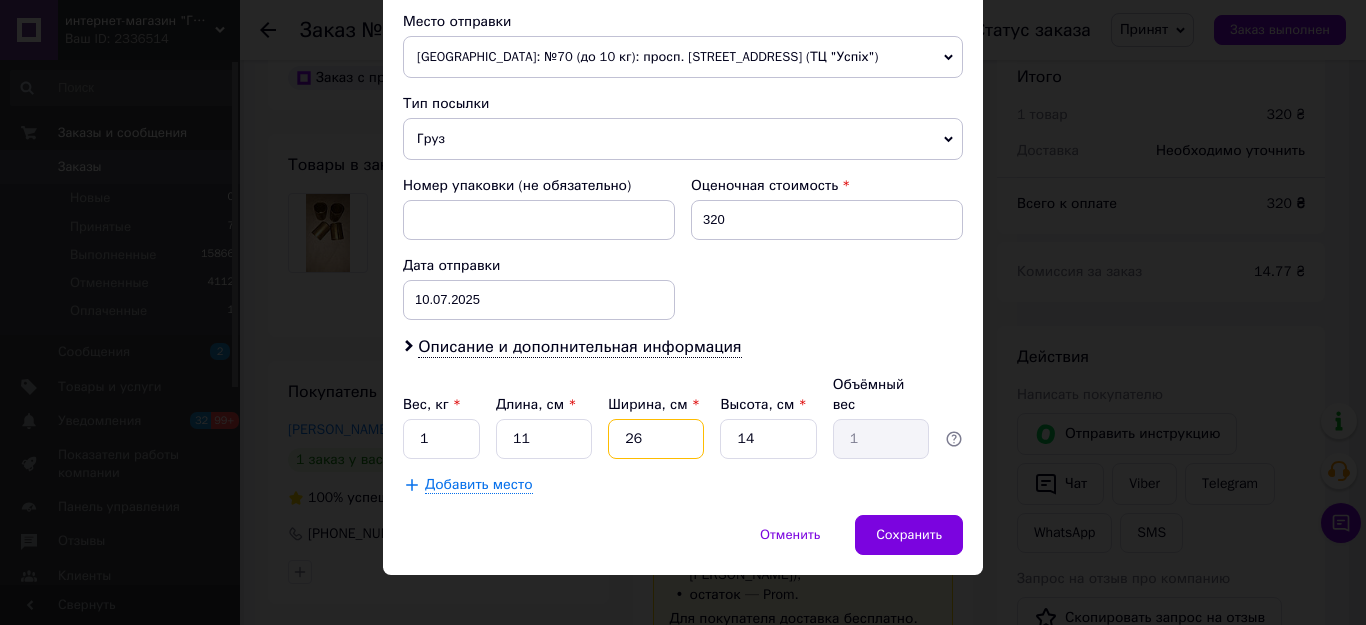 click on "26" at bounding box center [656, 439] 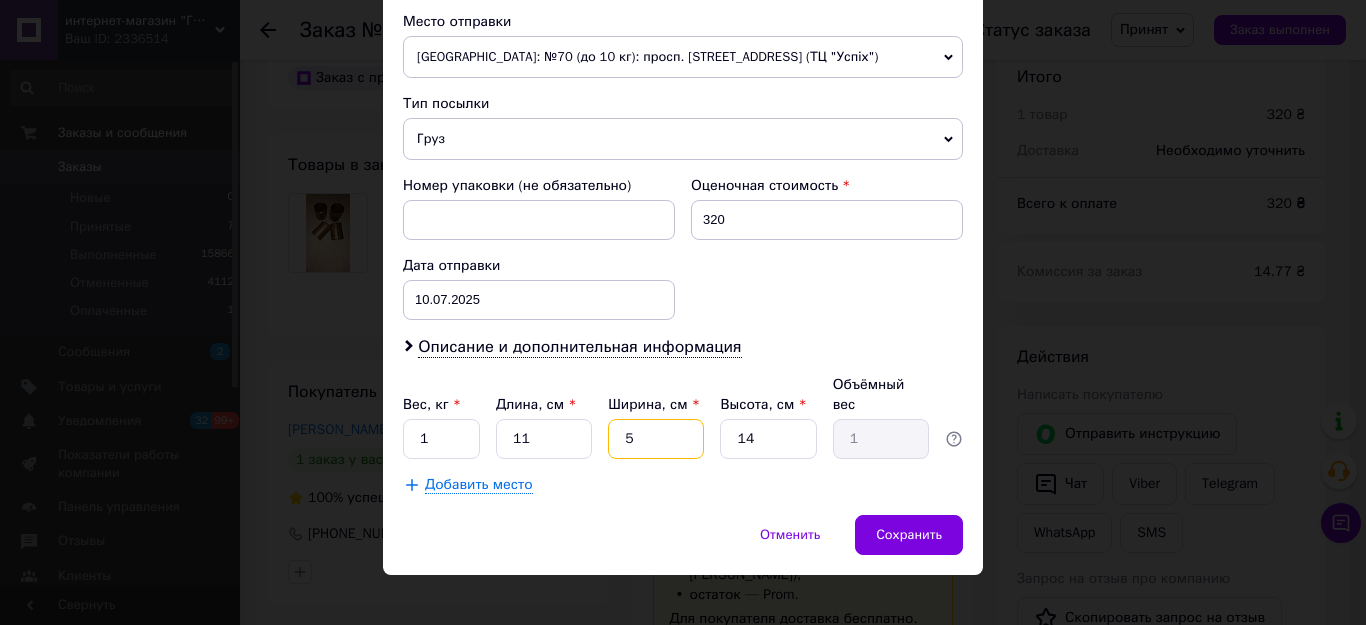 type on "0.19" 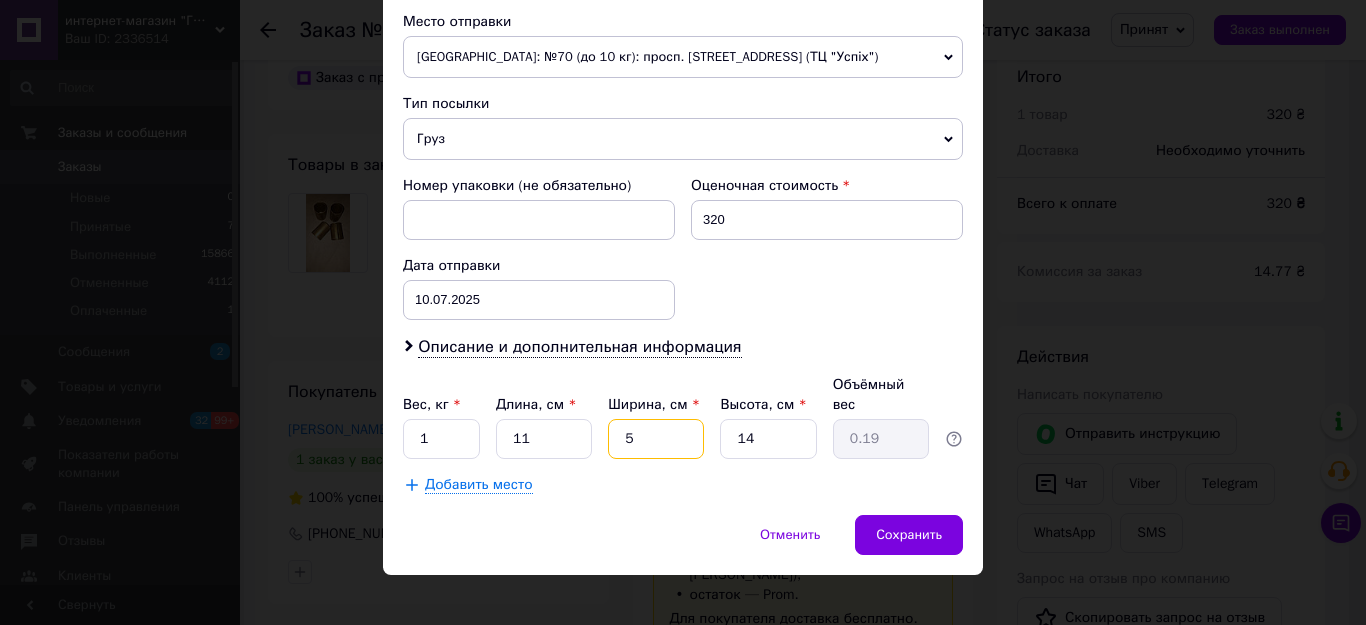 type on "5" 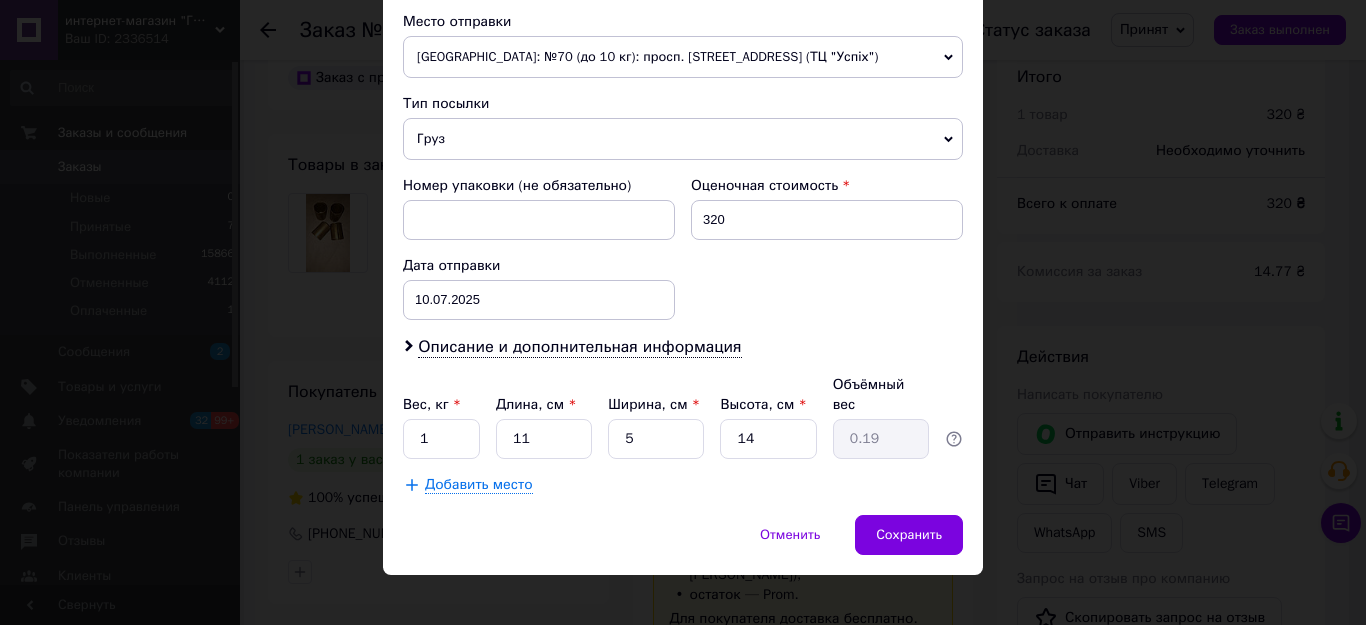 click on "Груз" at bounding box center [683, 139] 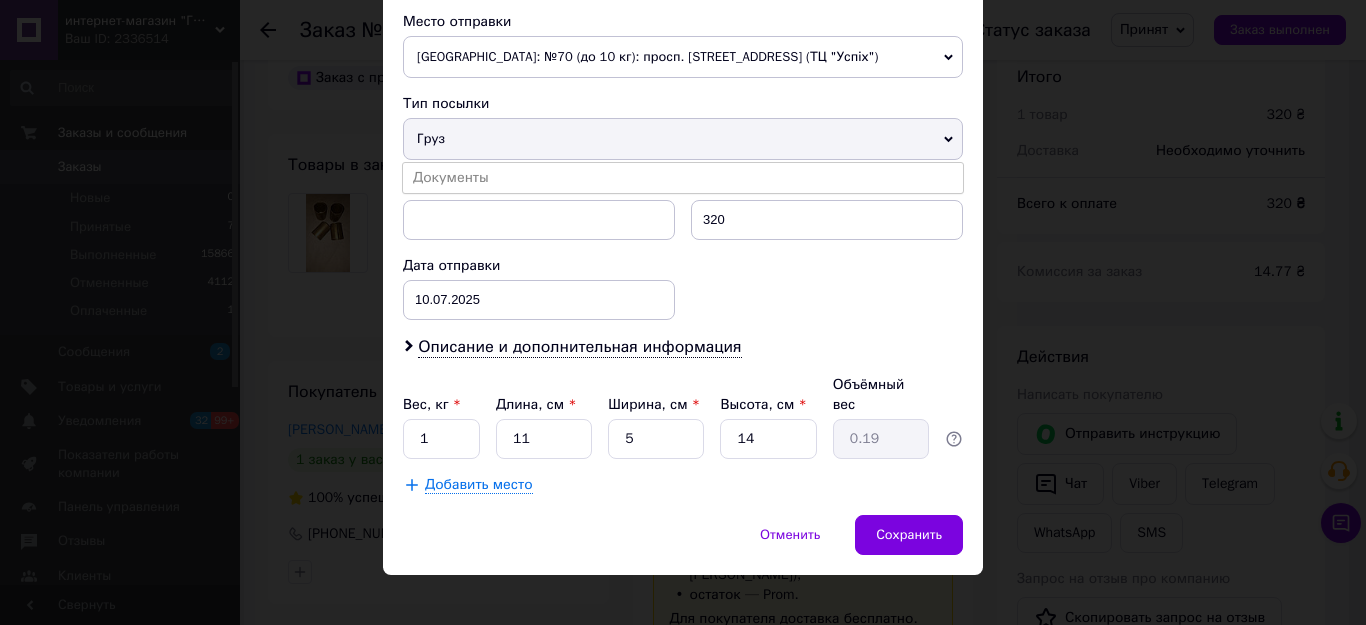 drag, startPoint x: 482, startPoint y: 178, endPoint x: 579, endPoint y: 275, distance: 137.17871 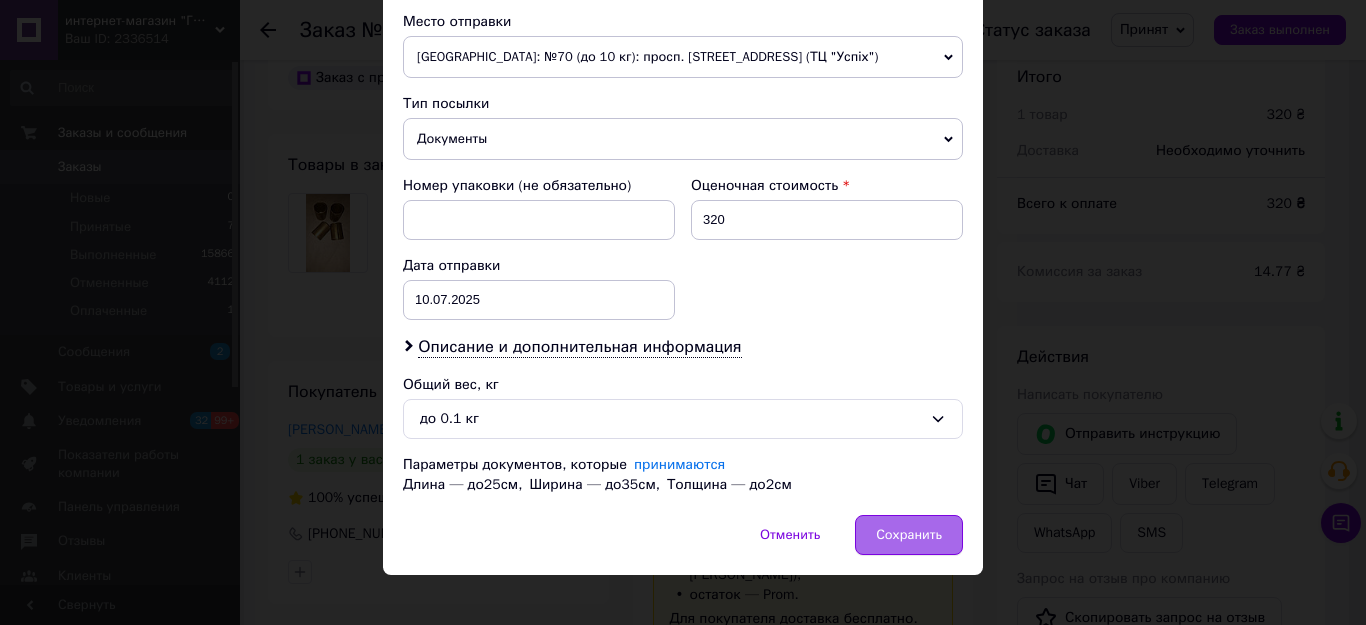 click on "Сохранить" at bounding box center (909, 535) 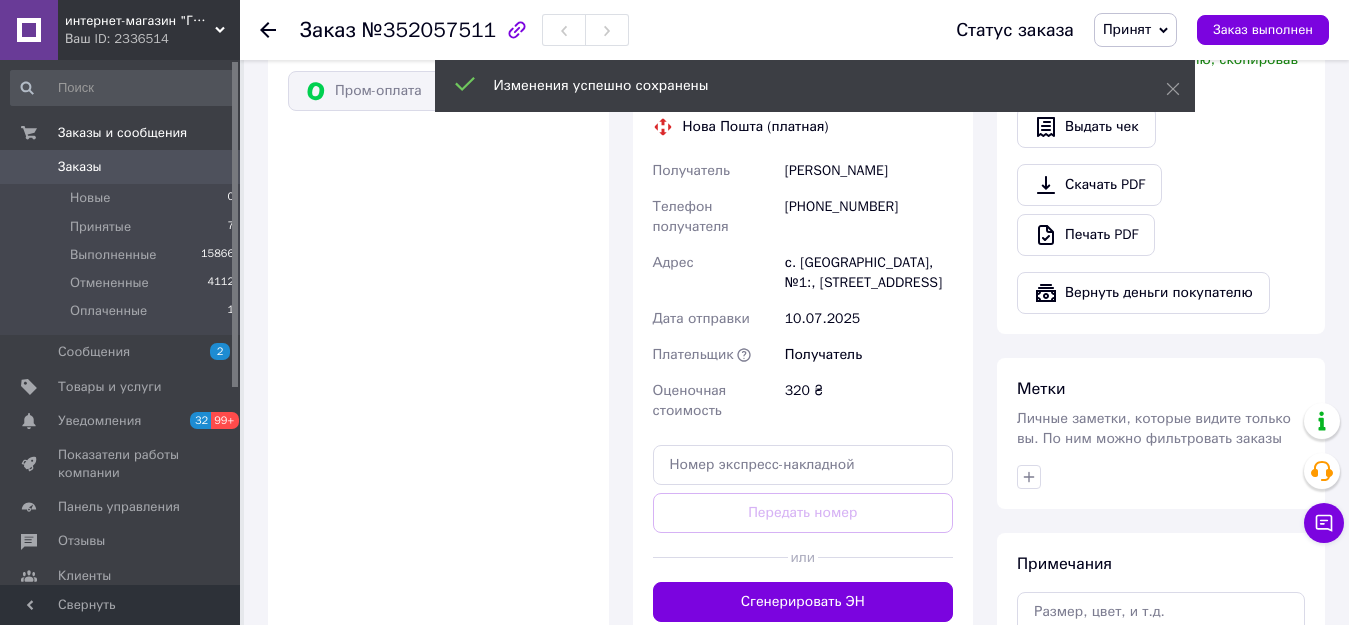 scroll, scrollTop: 900, scrollLeft: 0, axis: vertical 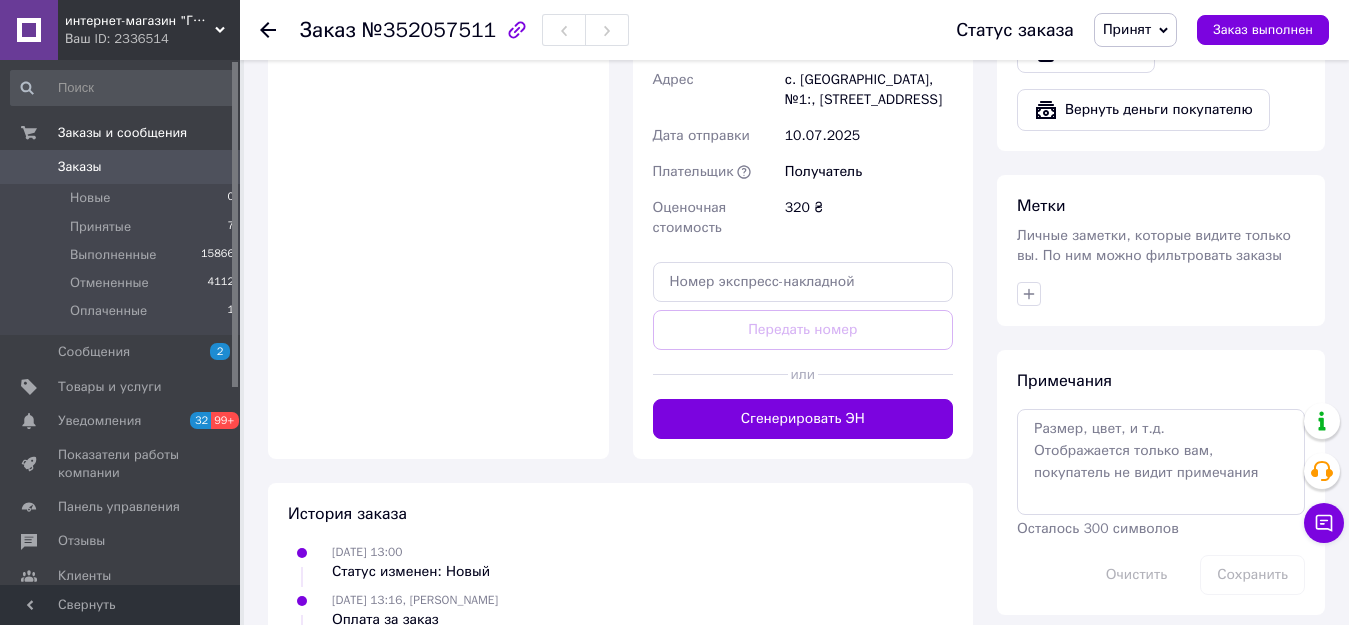 drag, startPoint x: 874, startPoint y: 394, endPoint x: 865, endPoint y: 400, distance: 10.816654 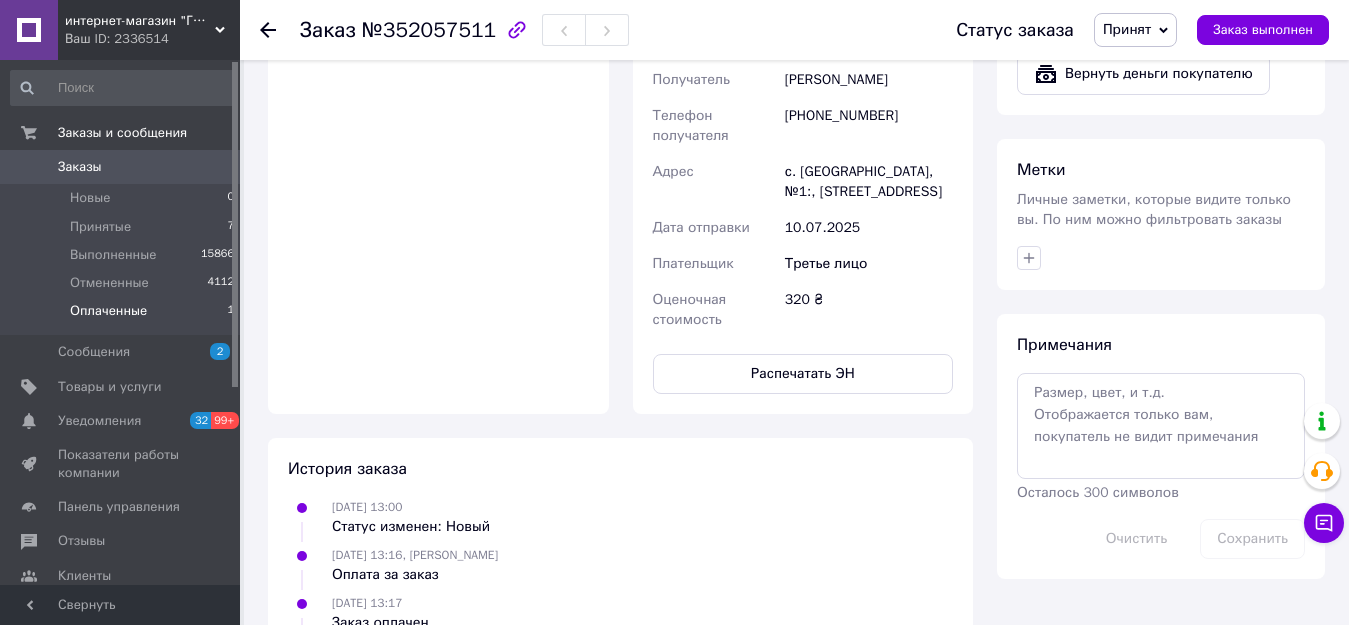 click on "Оплаченные 1" at bounding box center (123, 316) 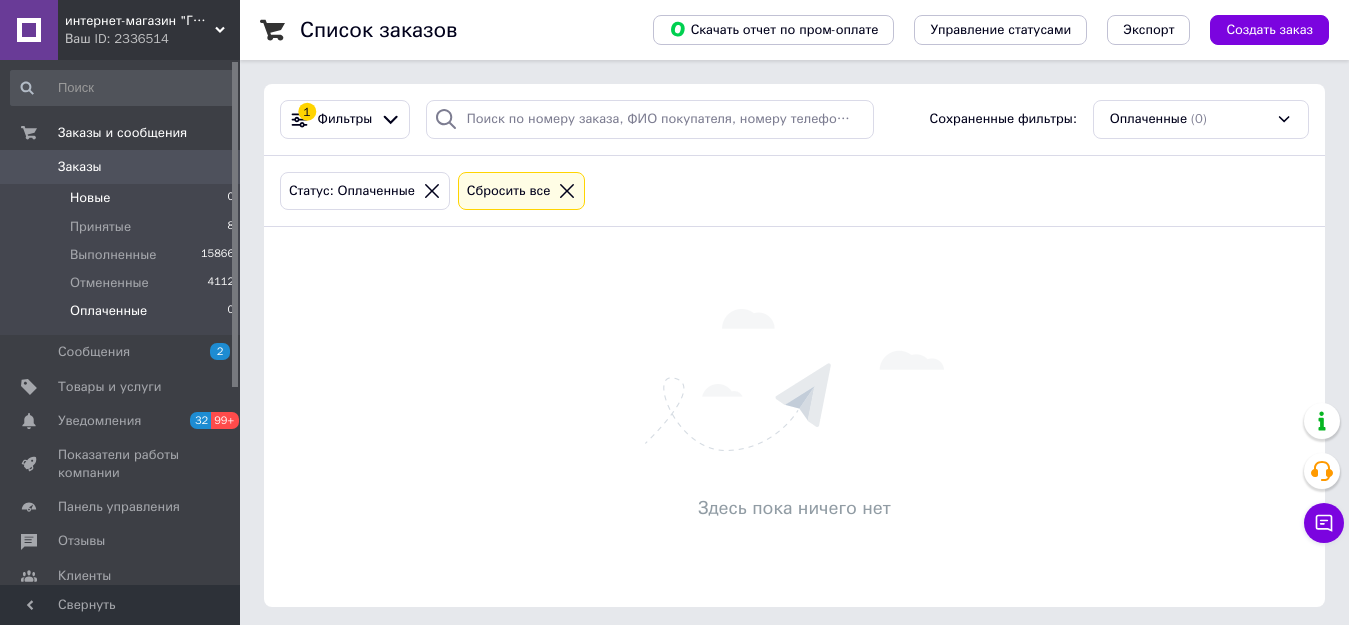 click on "Новые" at bounding box center [90, 198] 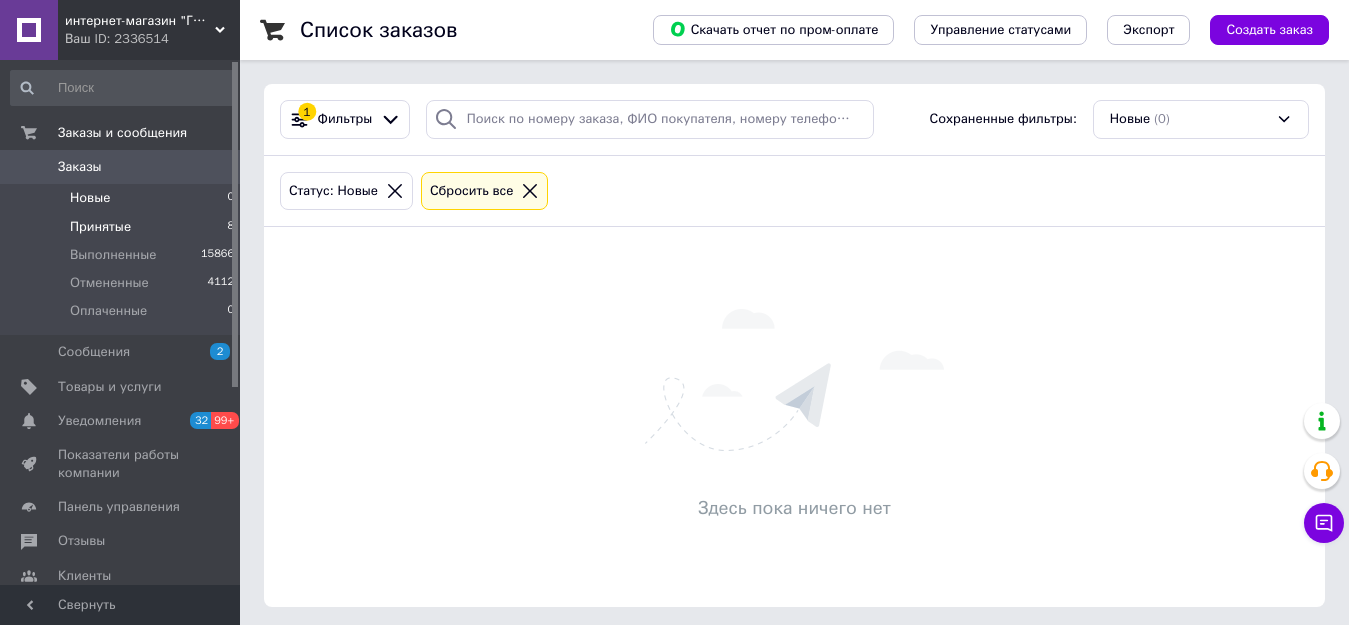 click on "Принятые 8" at bounding box center (123, 227) 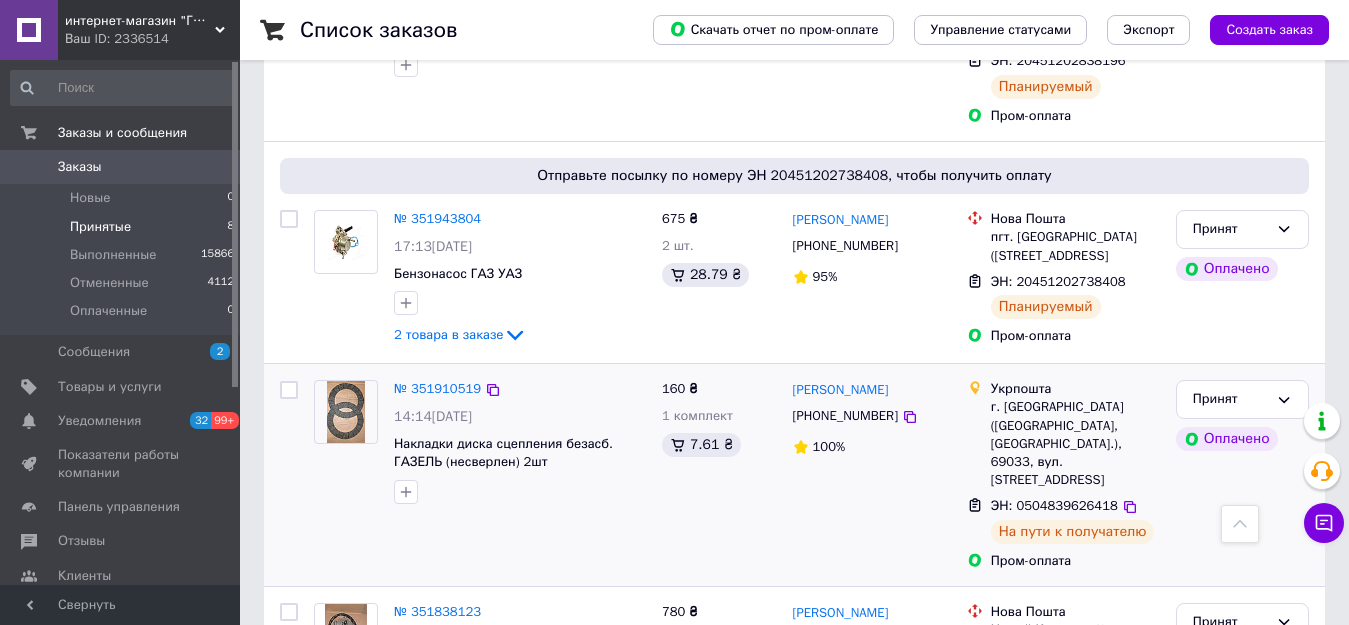 scroll, scrollTop: 1400, scrollLeft: 0, axis: vertical 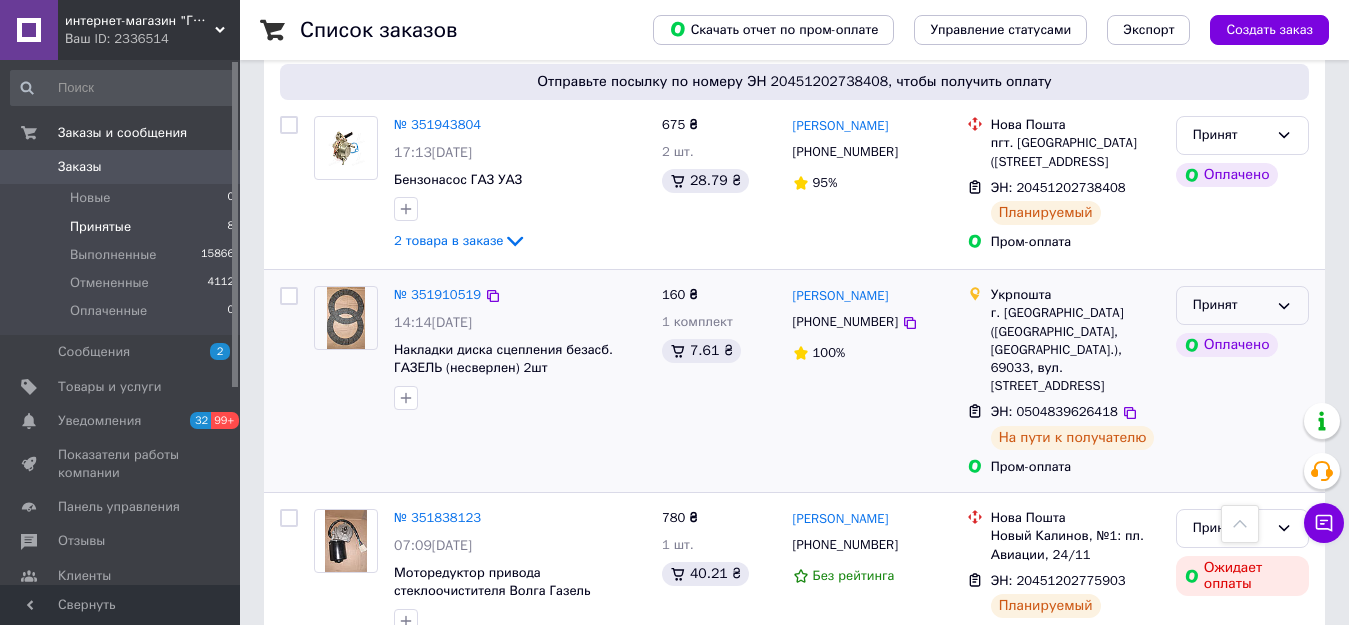 click 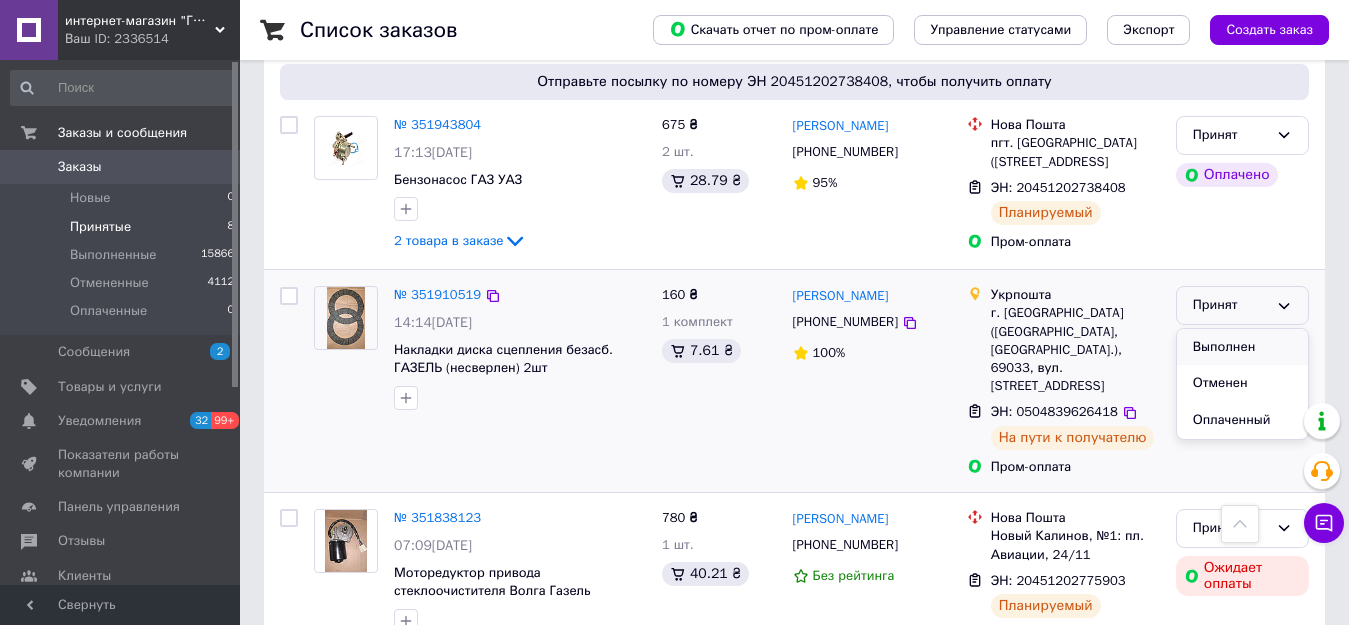 click on "Выполнен" at bounding box center [1242, 347] 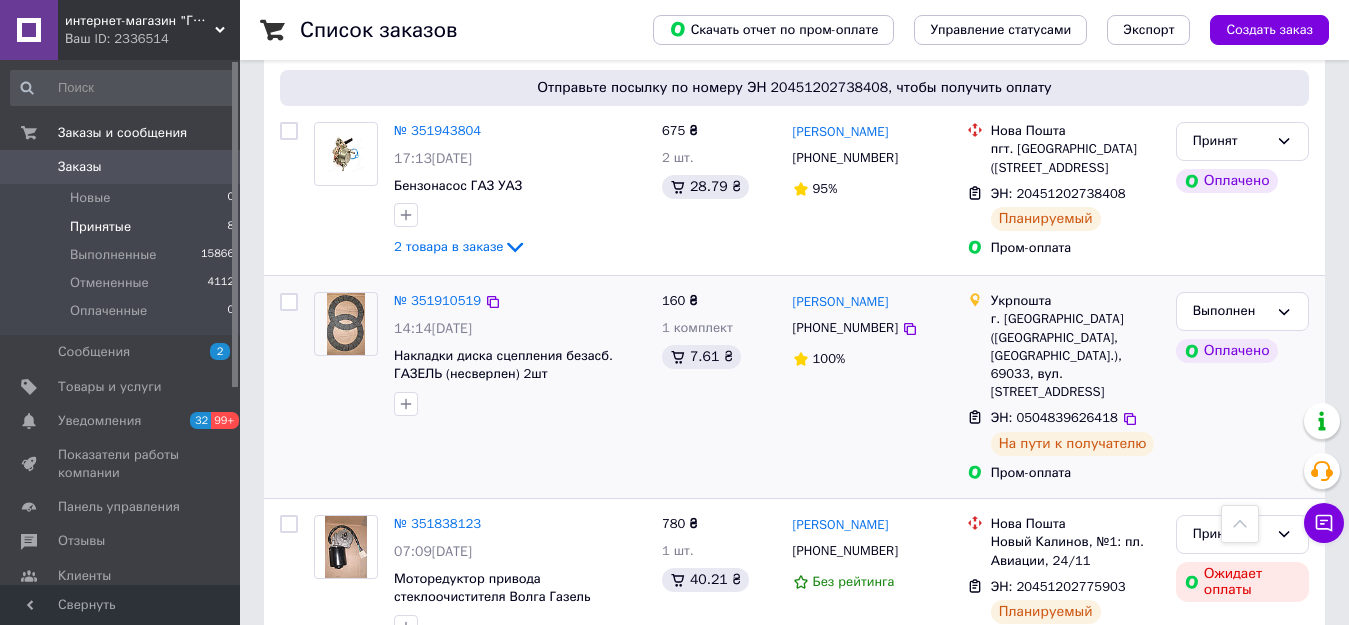 scroll, scrollTop: 1403, scrollLeft: 0, axis: vertical 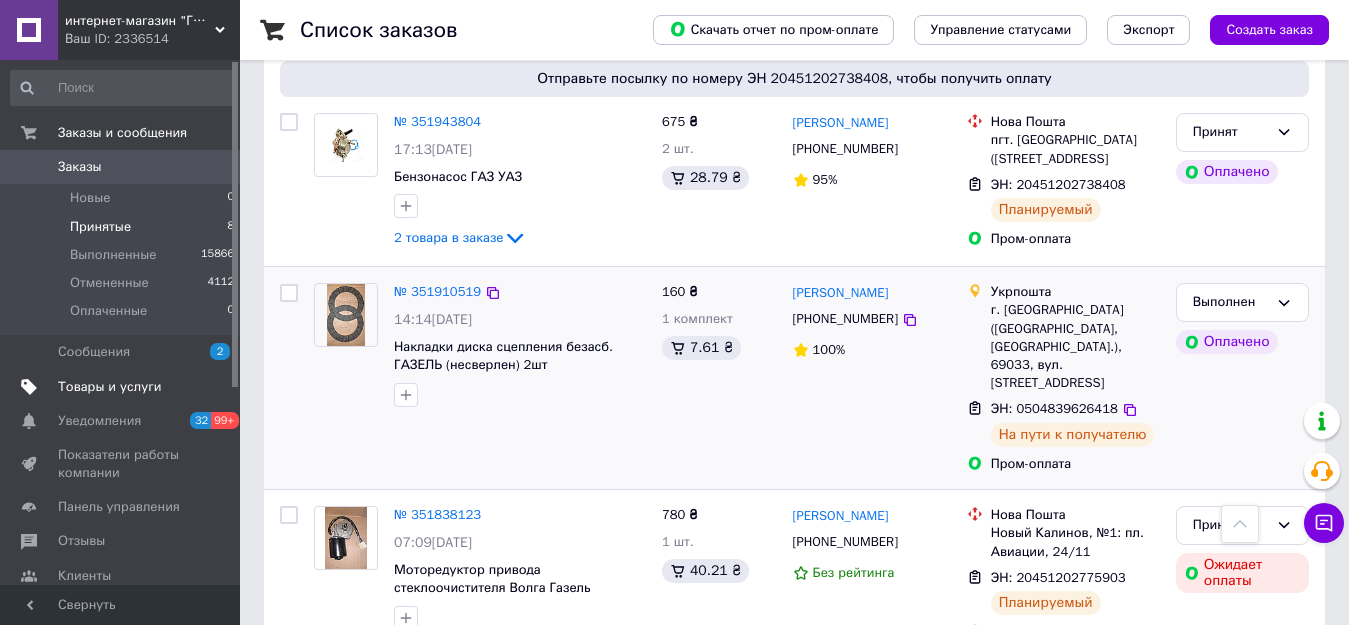 click on "Товары и услуги" at bounding box center (110, 387) 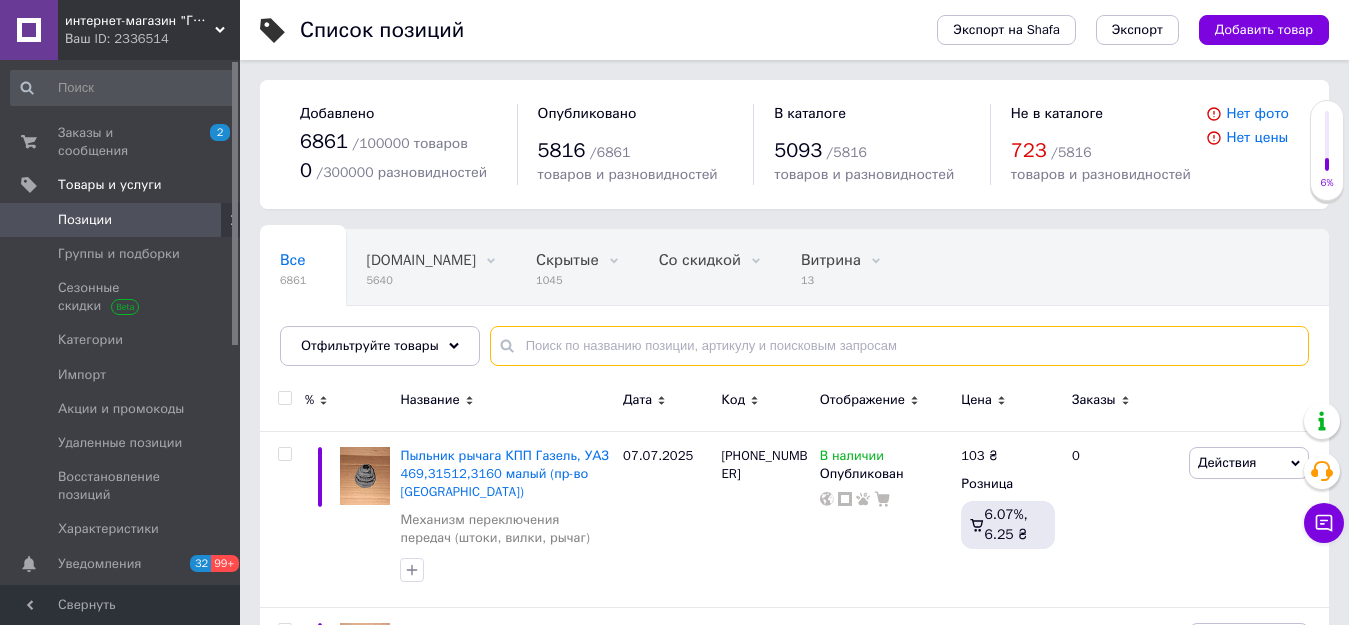 paste on "Подшипник выжимной в сб Крайслер Trialli" 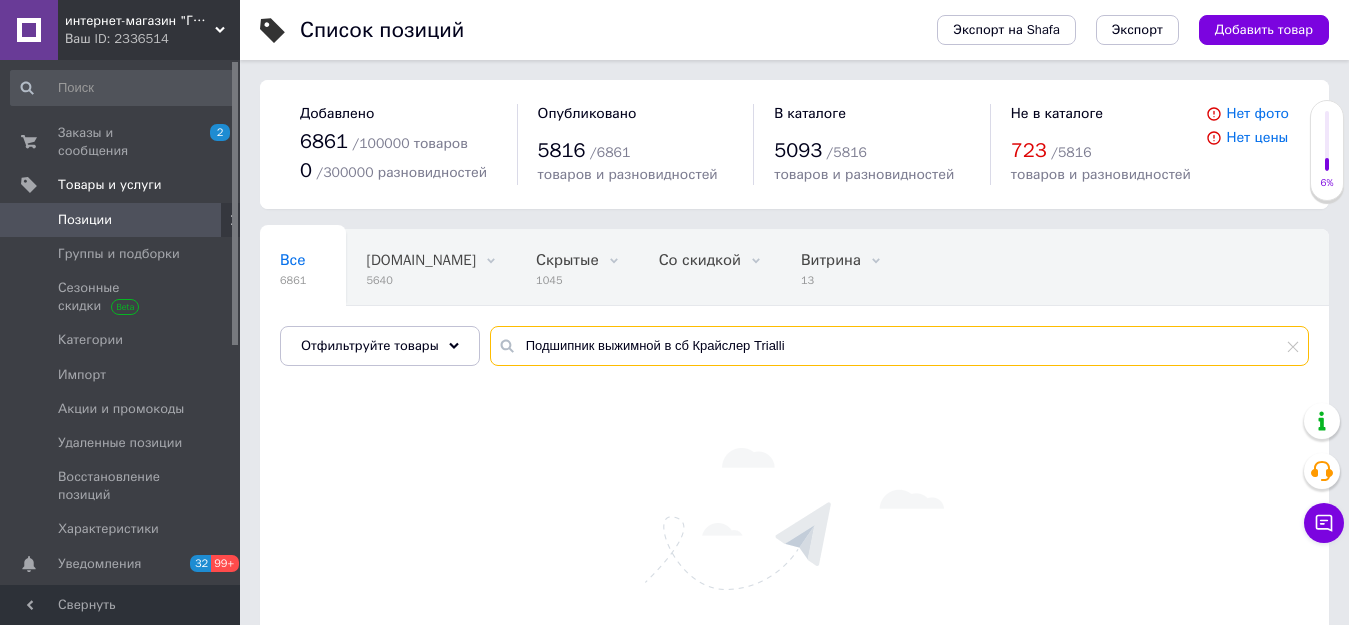 drag, startPoint x: 750, startPoint y: 345, endPoint x: 826, endPoint y: 343, distance: 76.02631 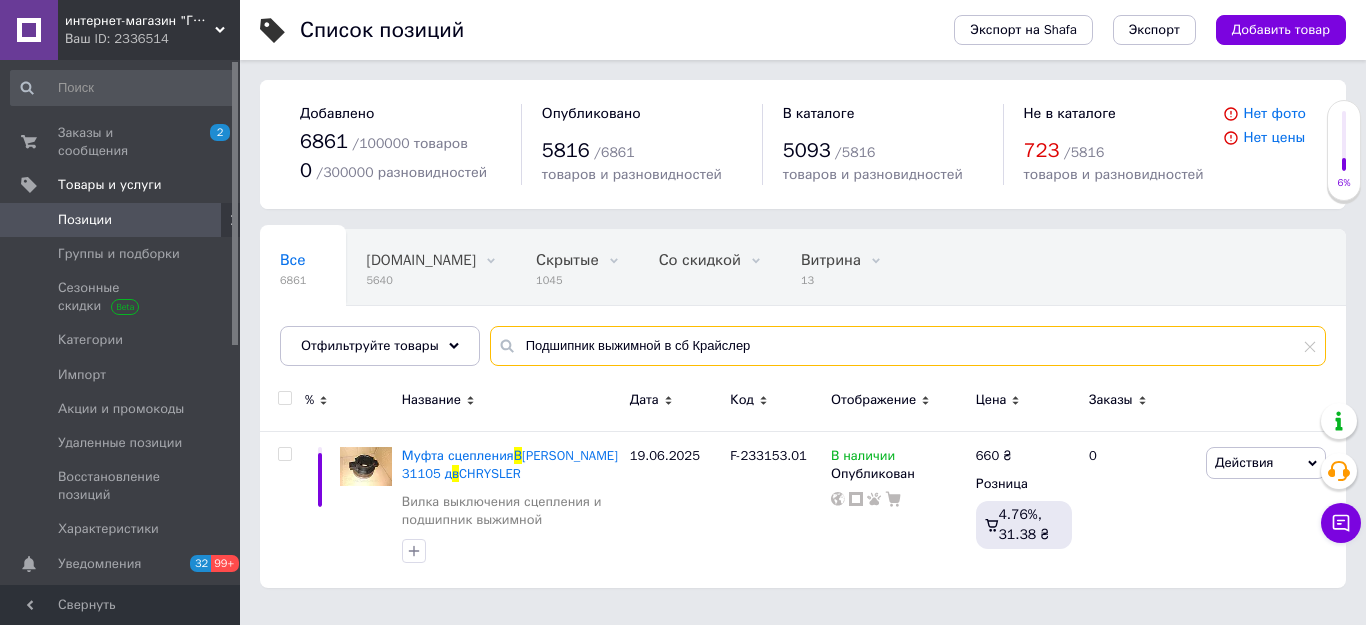 drag, startPoint x: 738, startPoint y: 350, endPoint x: 509, endPoint y: 353, distance: 229.01965 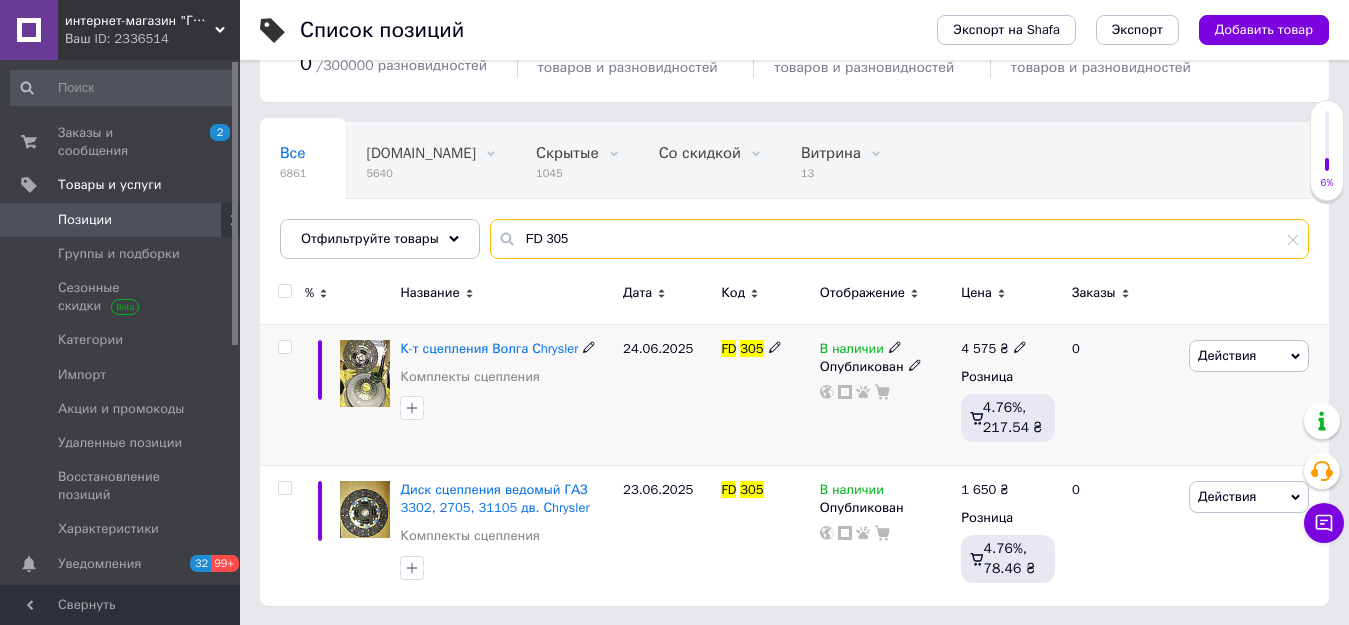 scroll, scrollTop: 108, scrollLeft: 0, axis: vertical 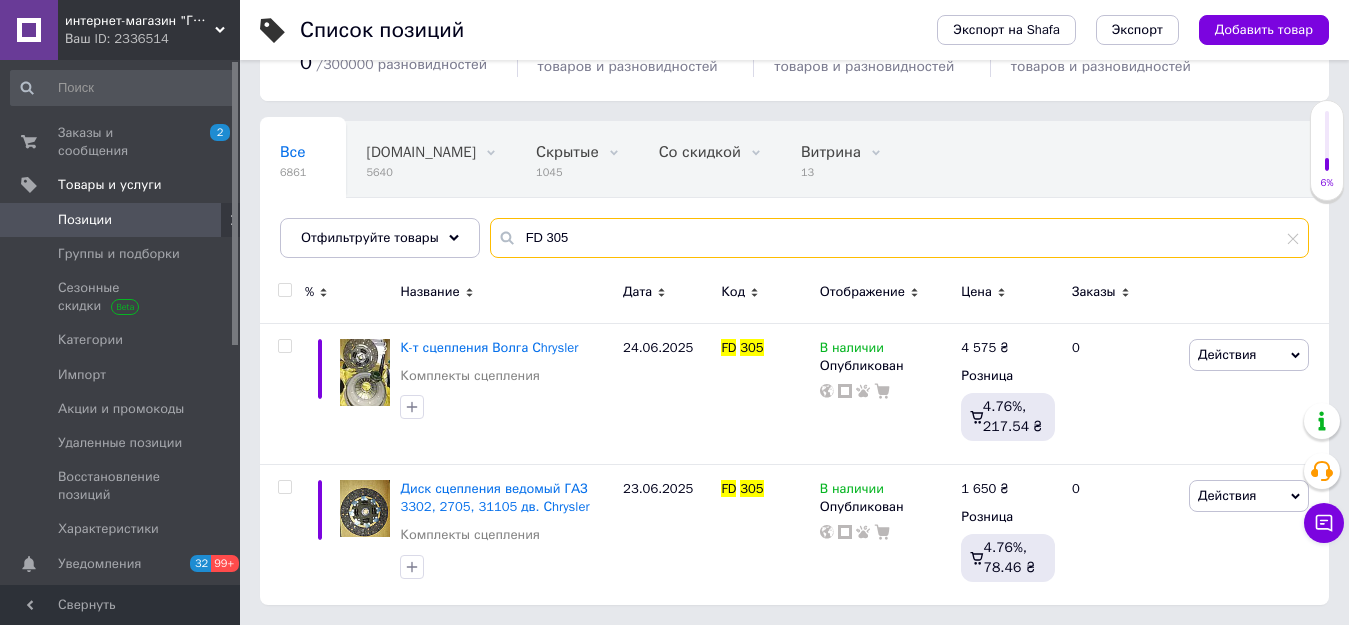 type on "FD 305" 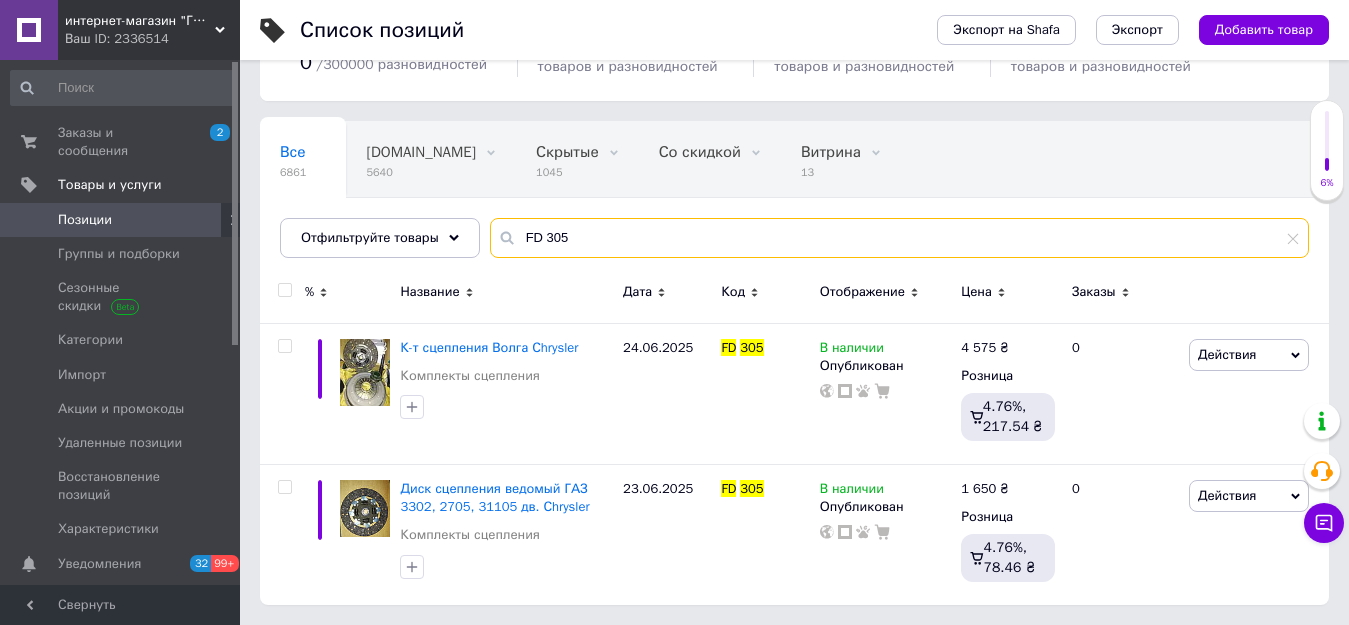 scroll, scrollTop: 0, scrollLeft: 0, axis: both 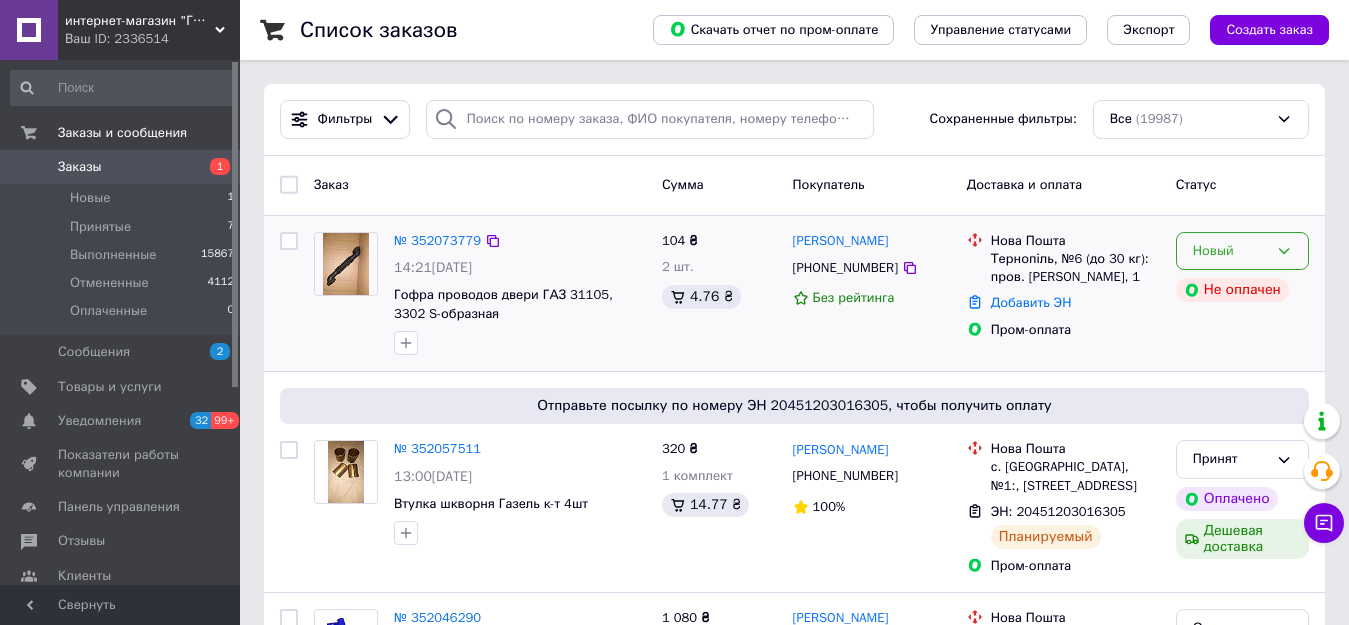 click on "Новый" at bounding box center (1230, 251) 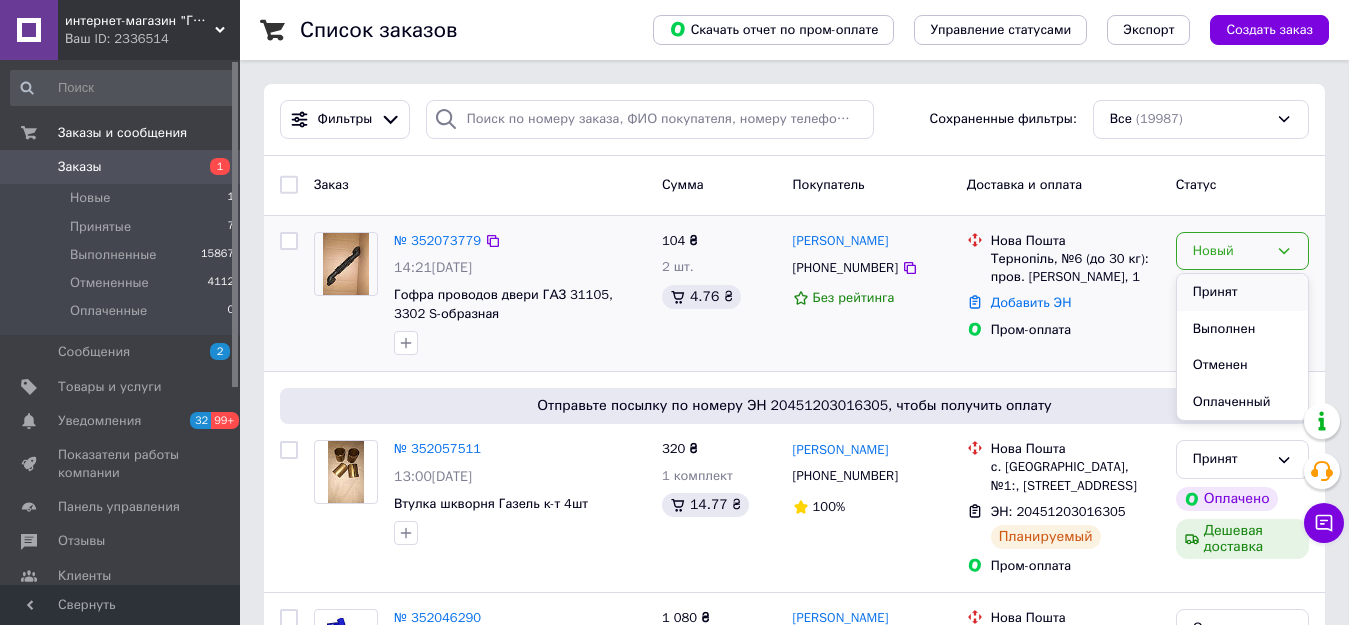 click on "Принят" at bounding box center (1242, 292) 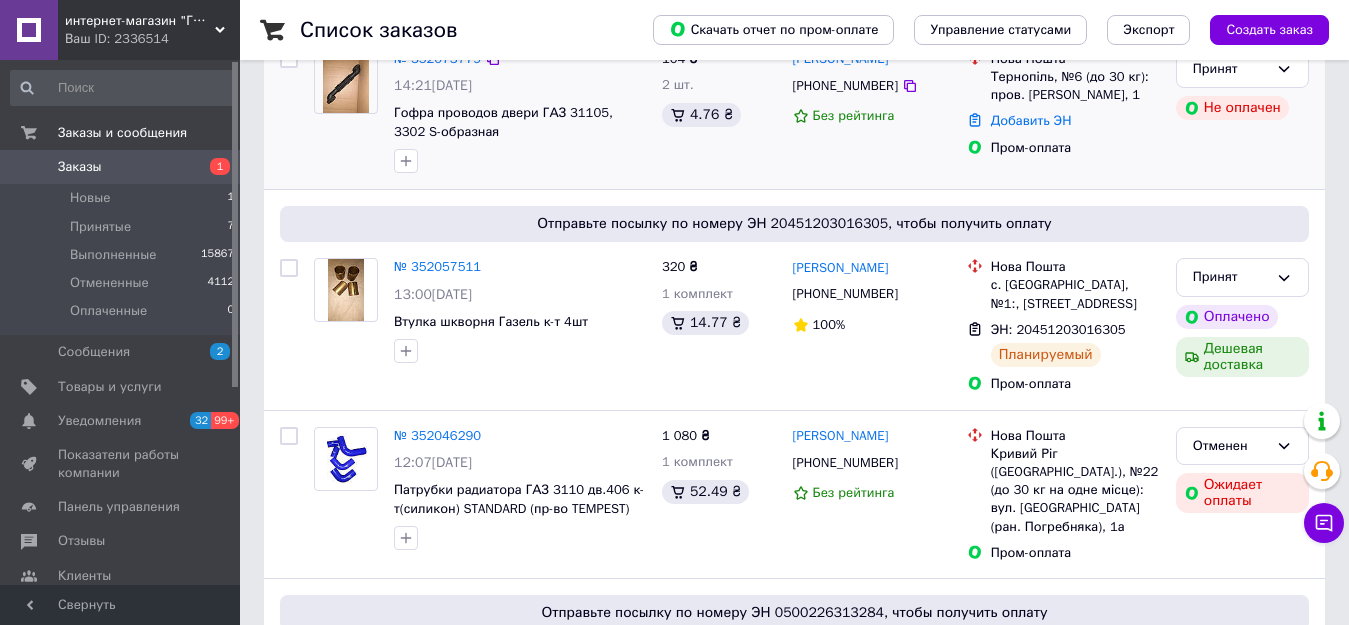 scroll, scrollTop: 200, scrollLeft: 0, axis: vertical 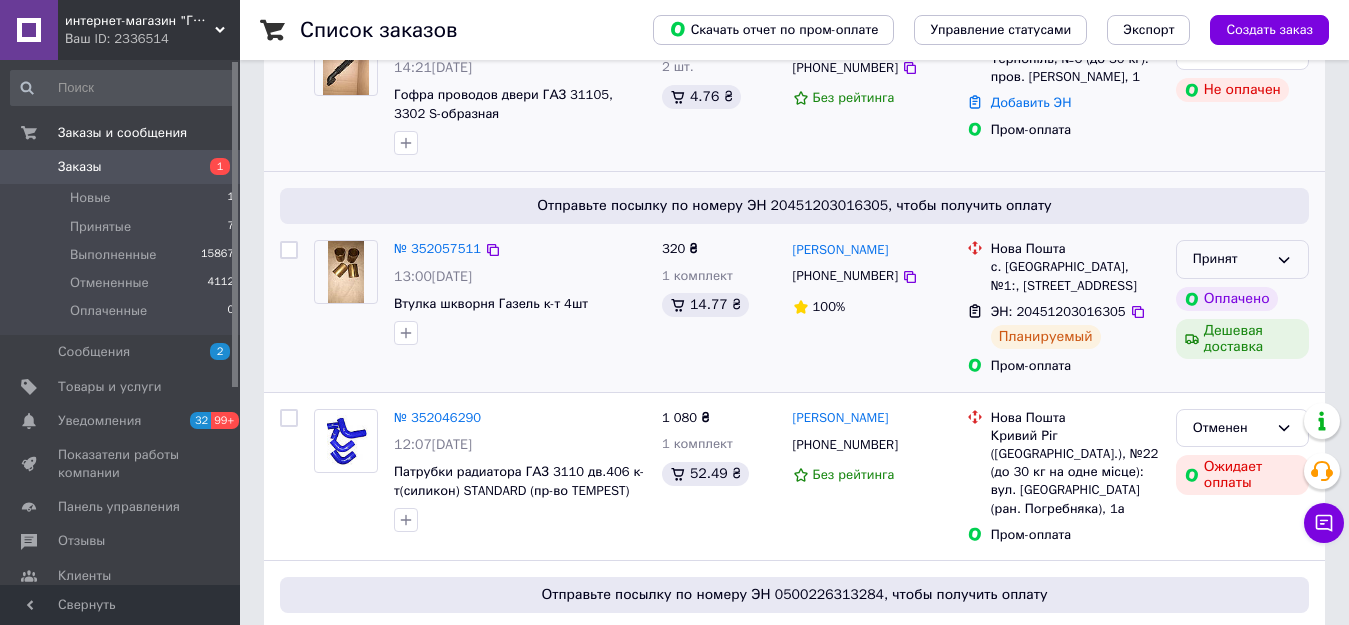 click on "Принят" at bounding box center (1242, 259) 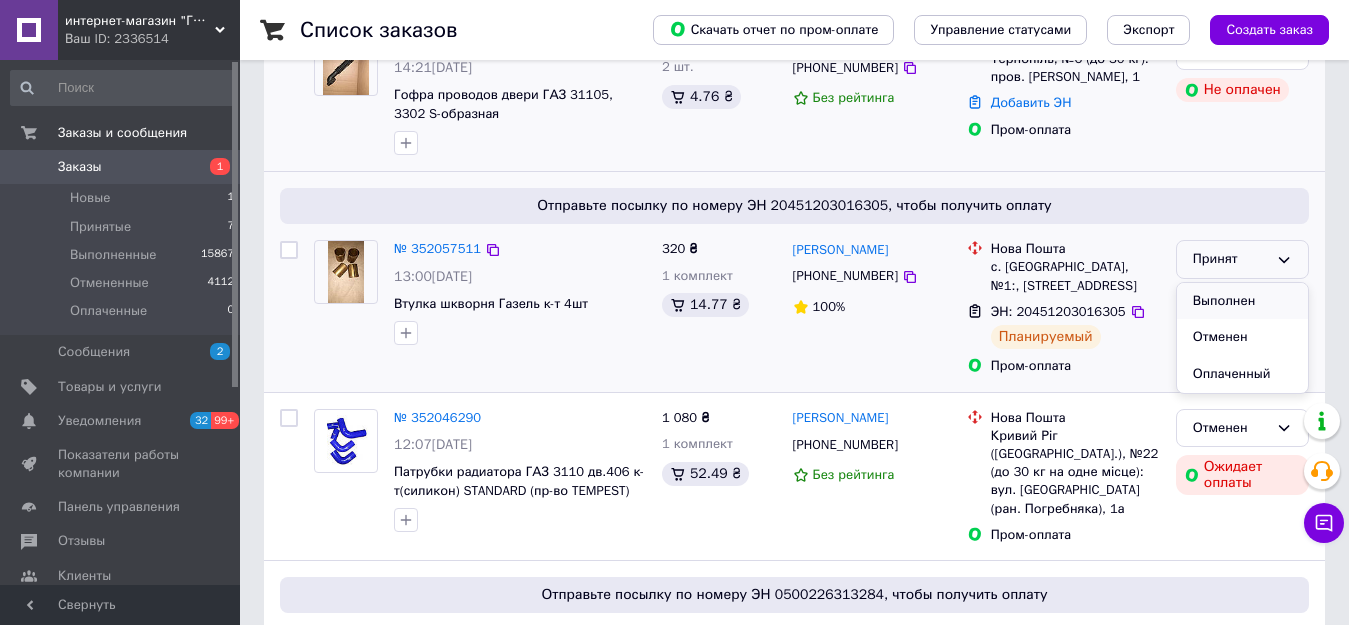 click on "Выполнен" at bounding box center [1242, 301] 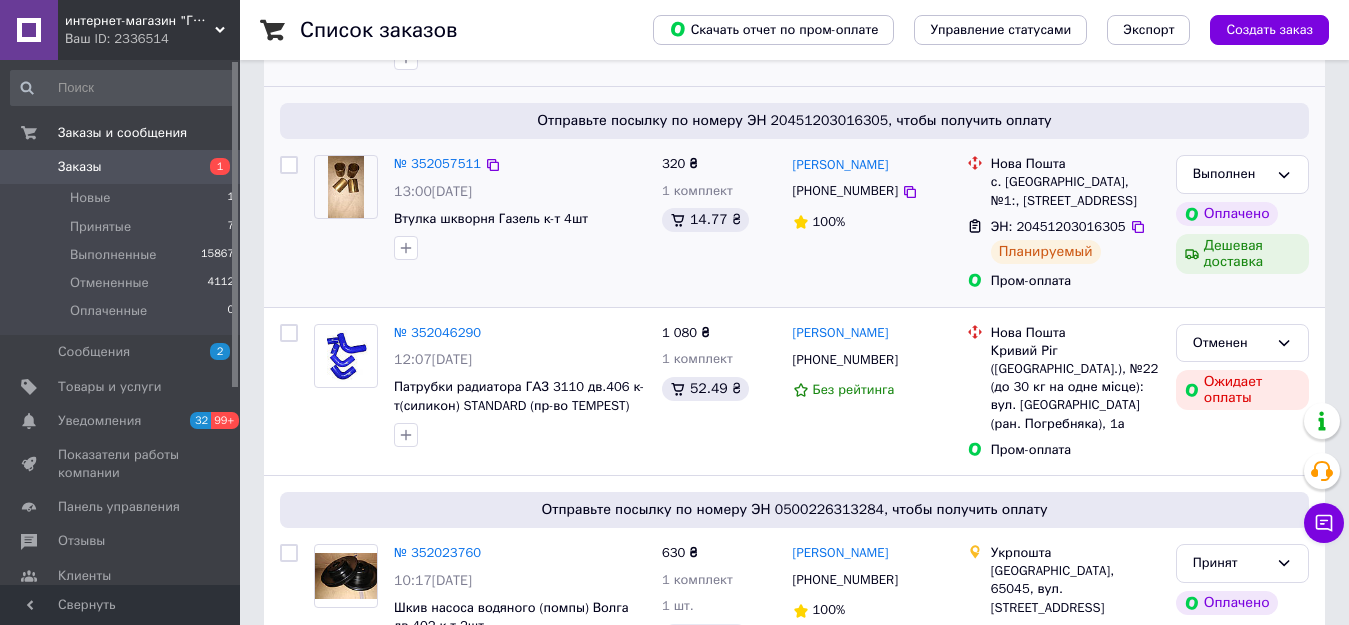 scroll, scrollTop: 500, scrollLeft: 0, axis: vertical 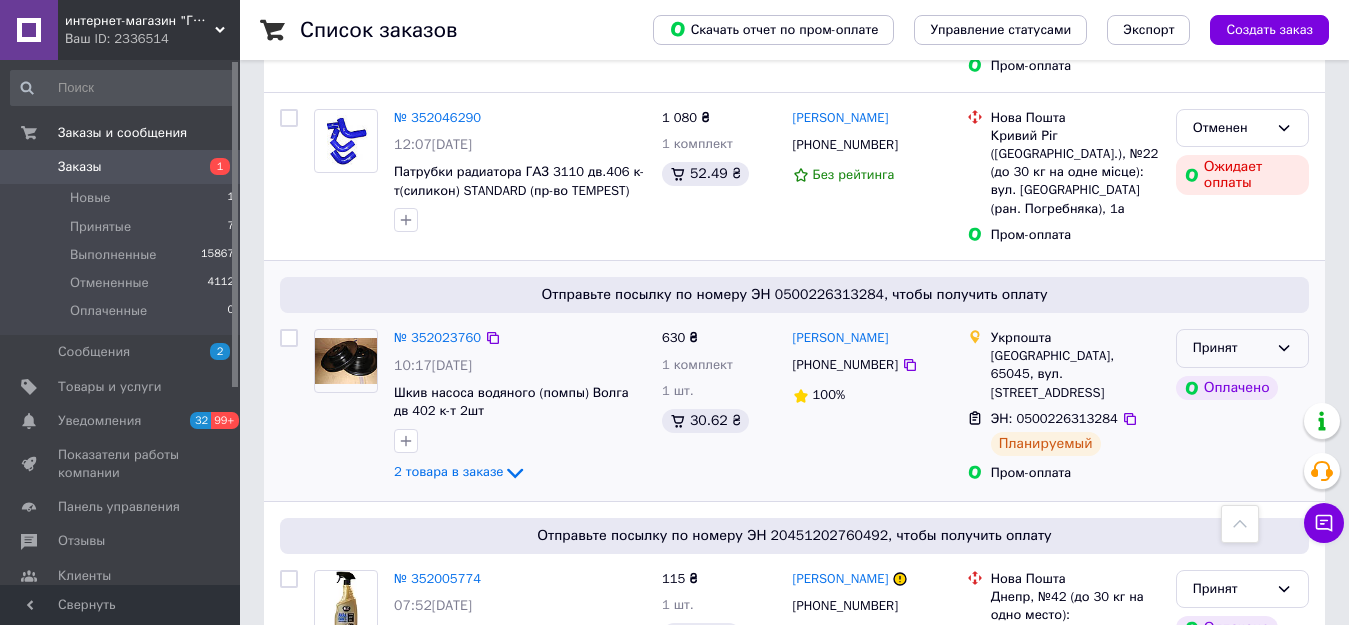 click 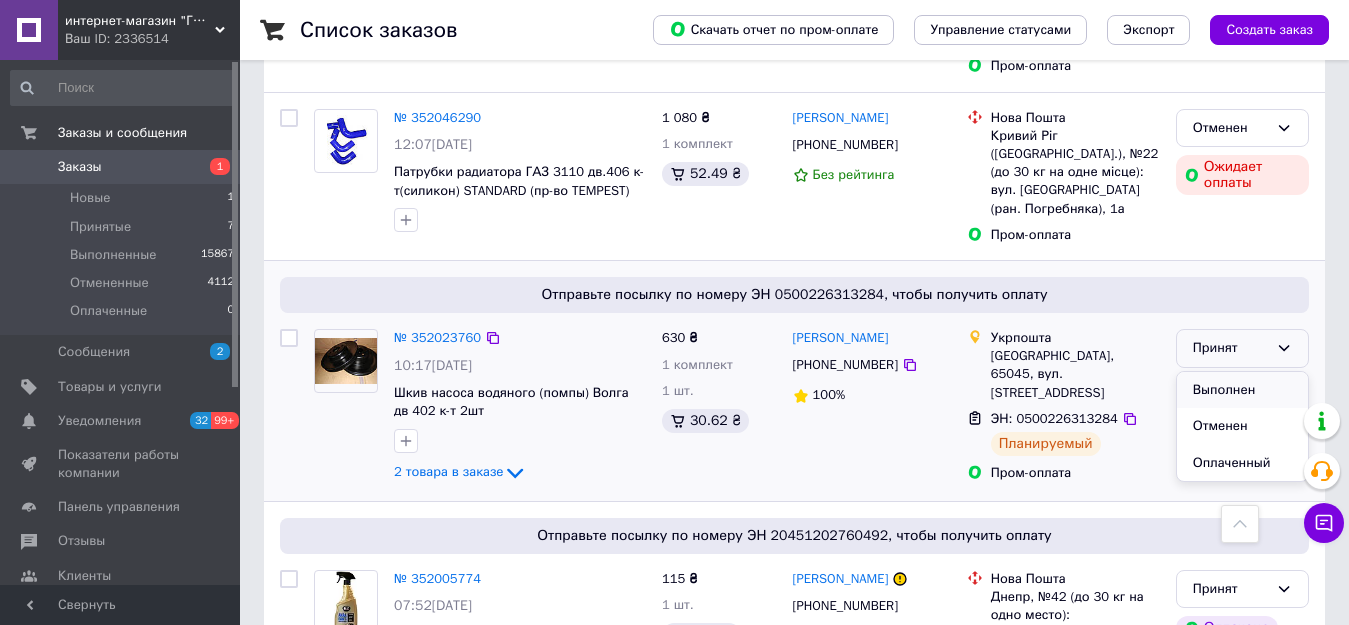 click on "Выполнен" at bounding box center (1242, 390) 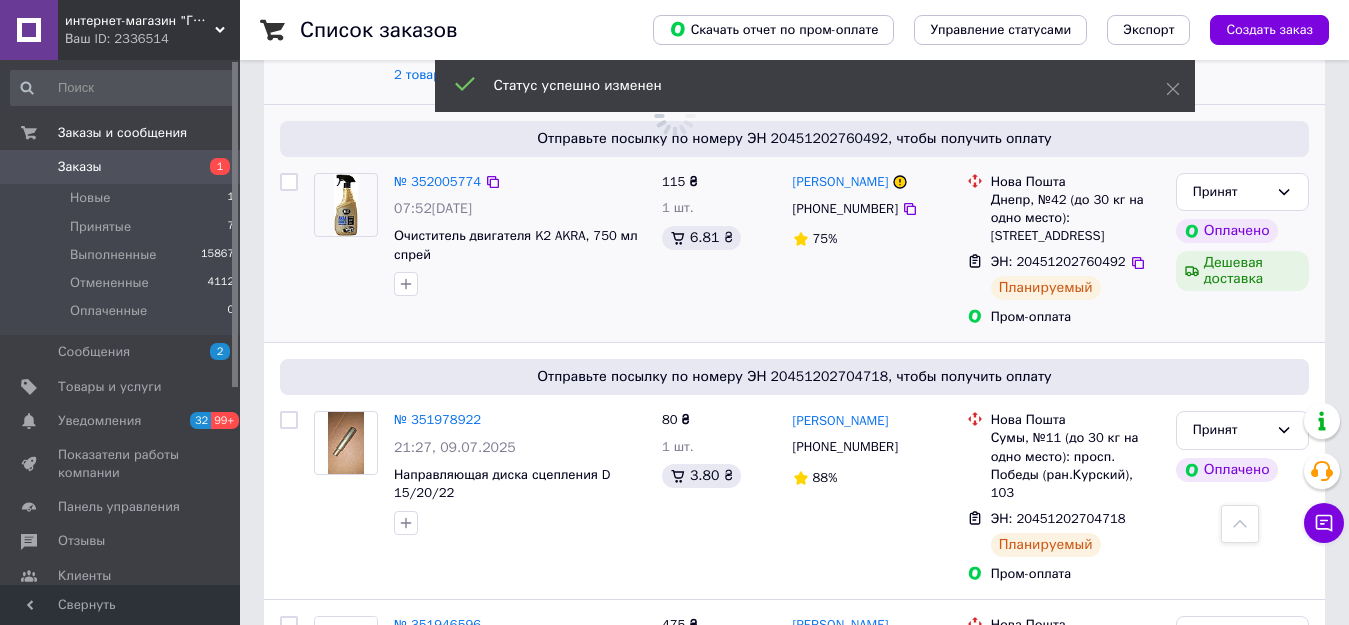 scroll, scrollTop: 900, scrollLeft: 0, axis: vertical 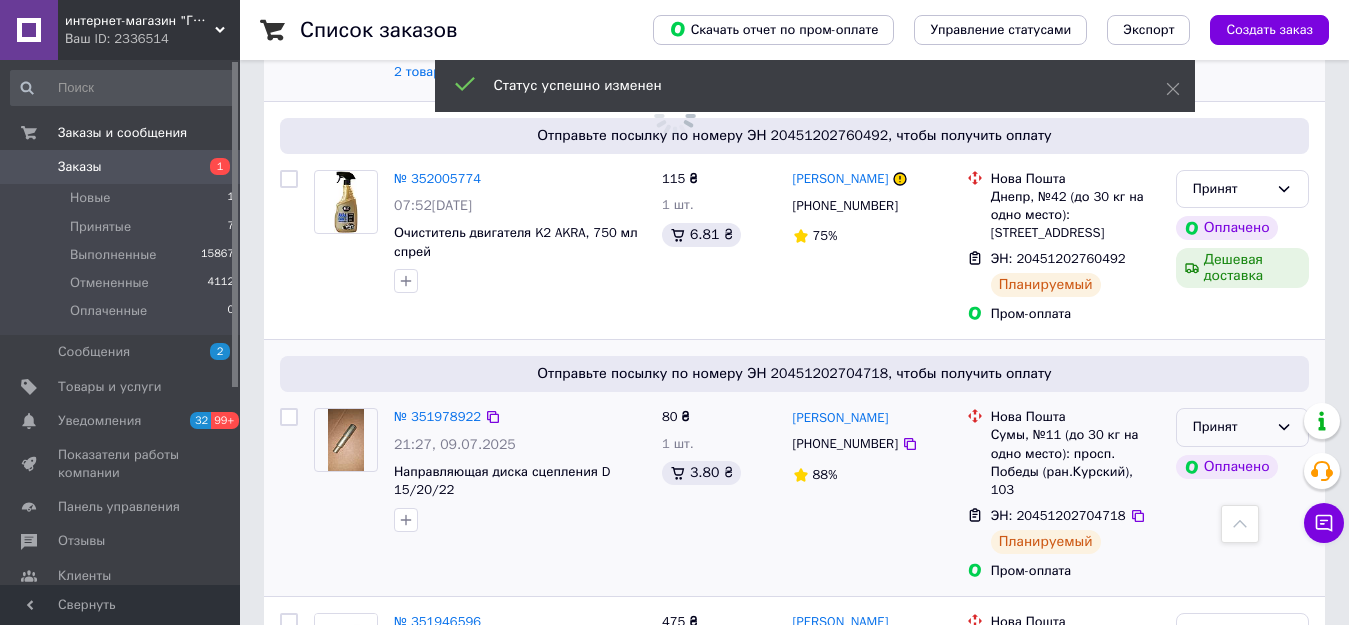 click on "Принят Оплачено" at bounding box center [1242, 494] 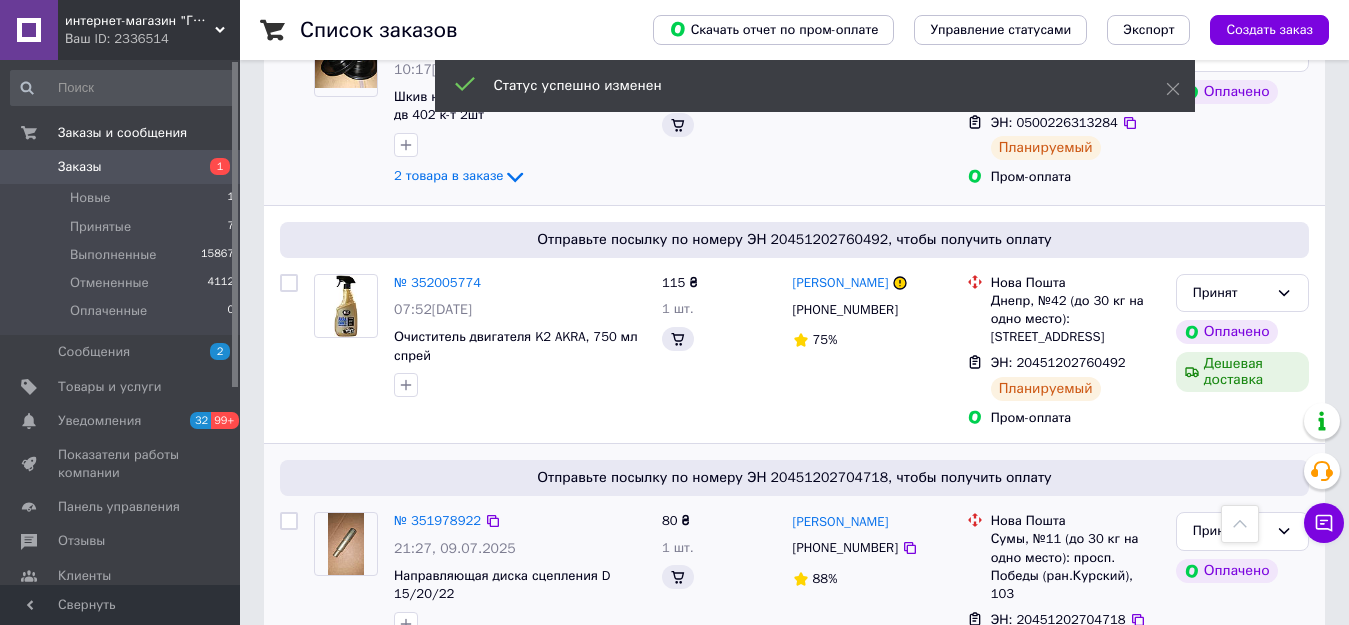 scroll, scrollTop: 900, scrollLeft: 0, axis: vertical 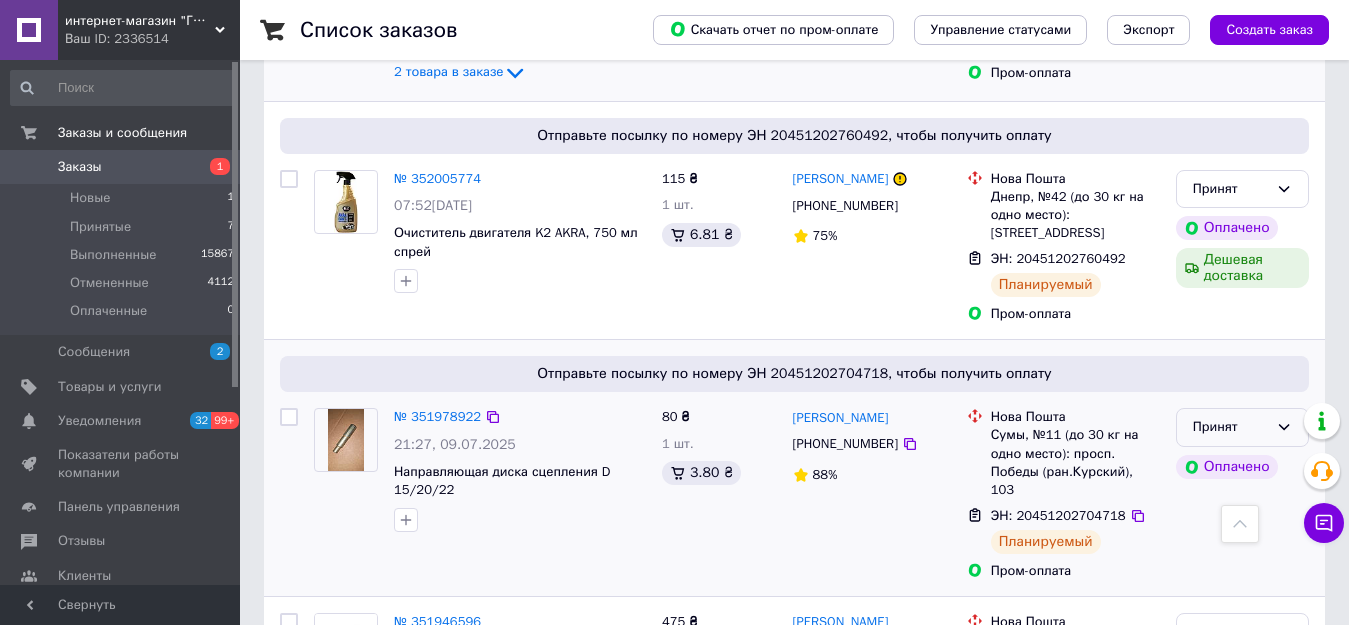 click on "Принят" at bounding box center [1242, 427] 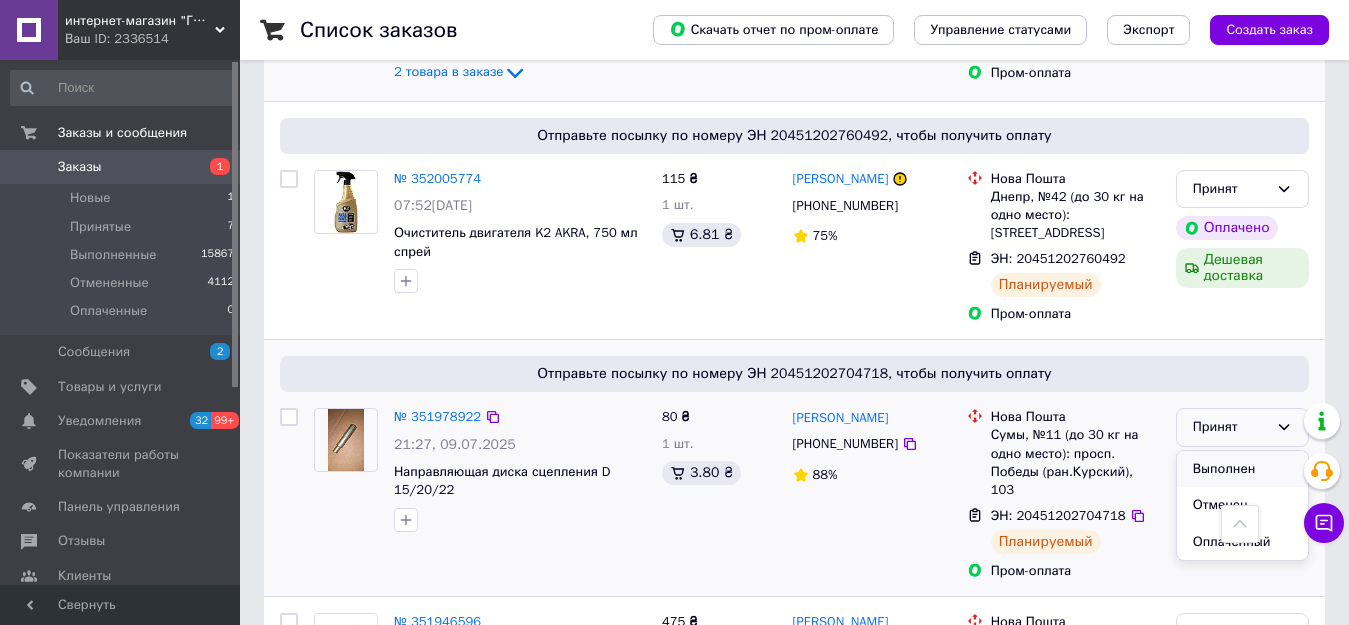 click on "Выполнен" at bounding box center [1242, 469] 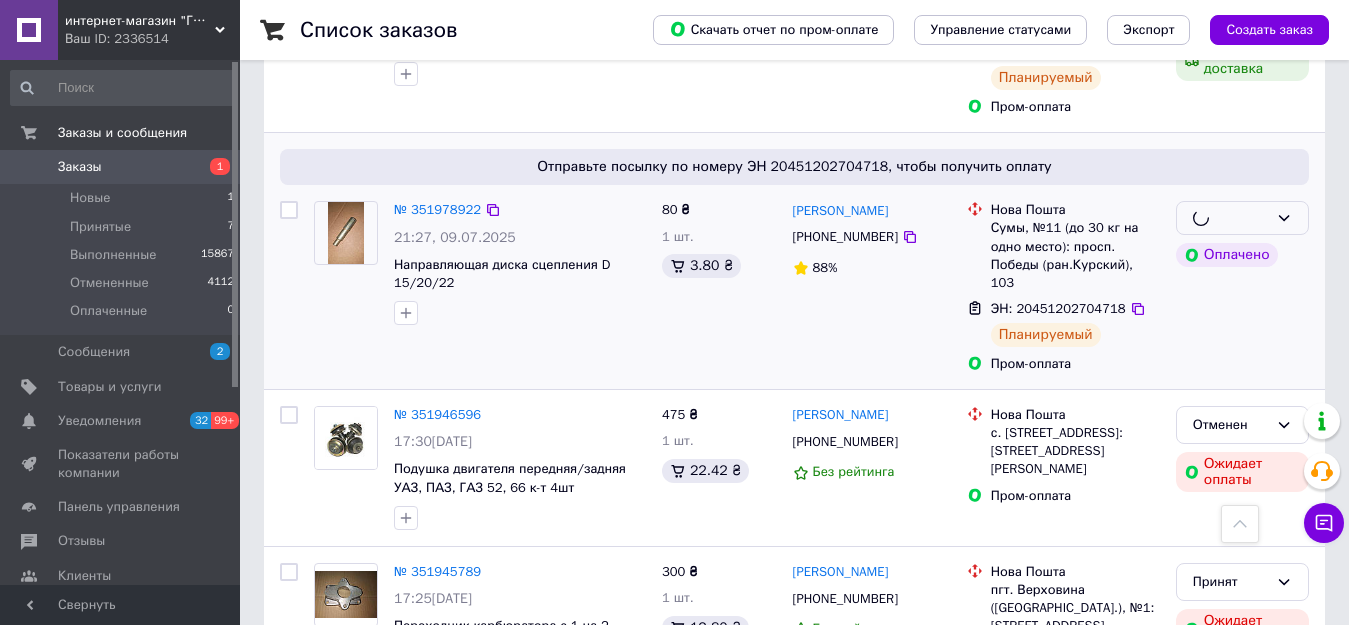 scroll, scrollTop: 1400, scrollLeft: 0, axis: vertical 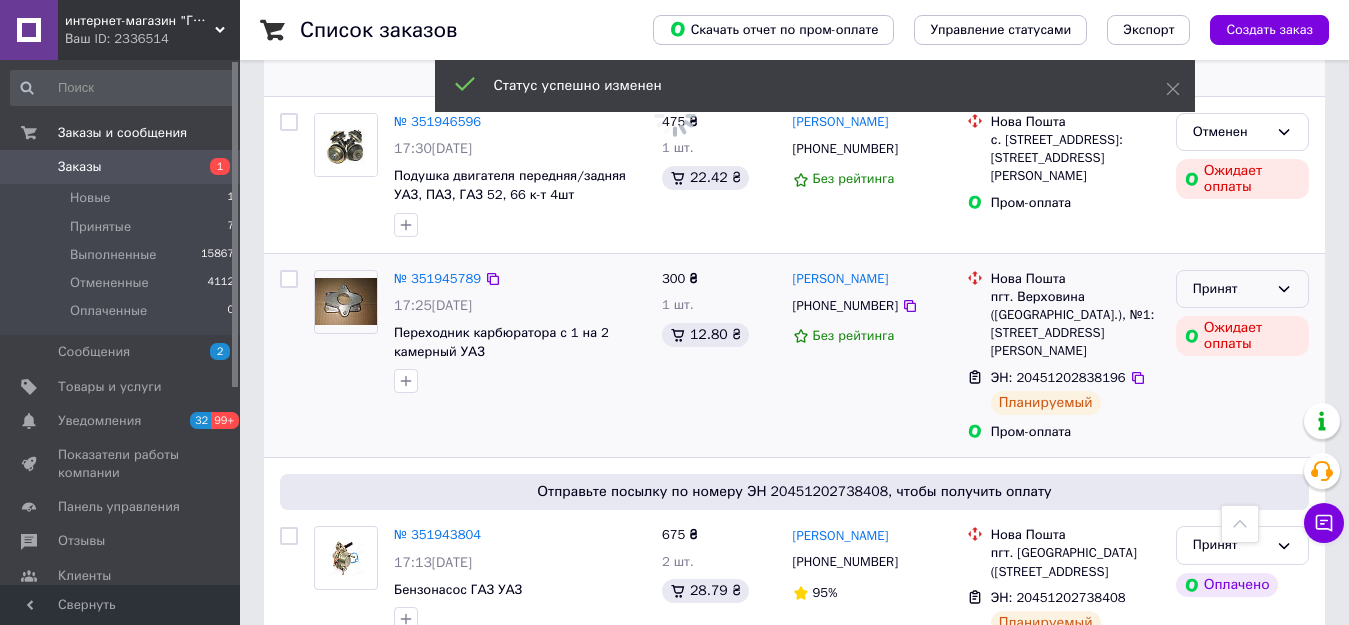 click 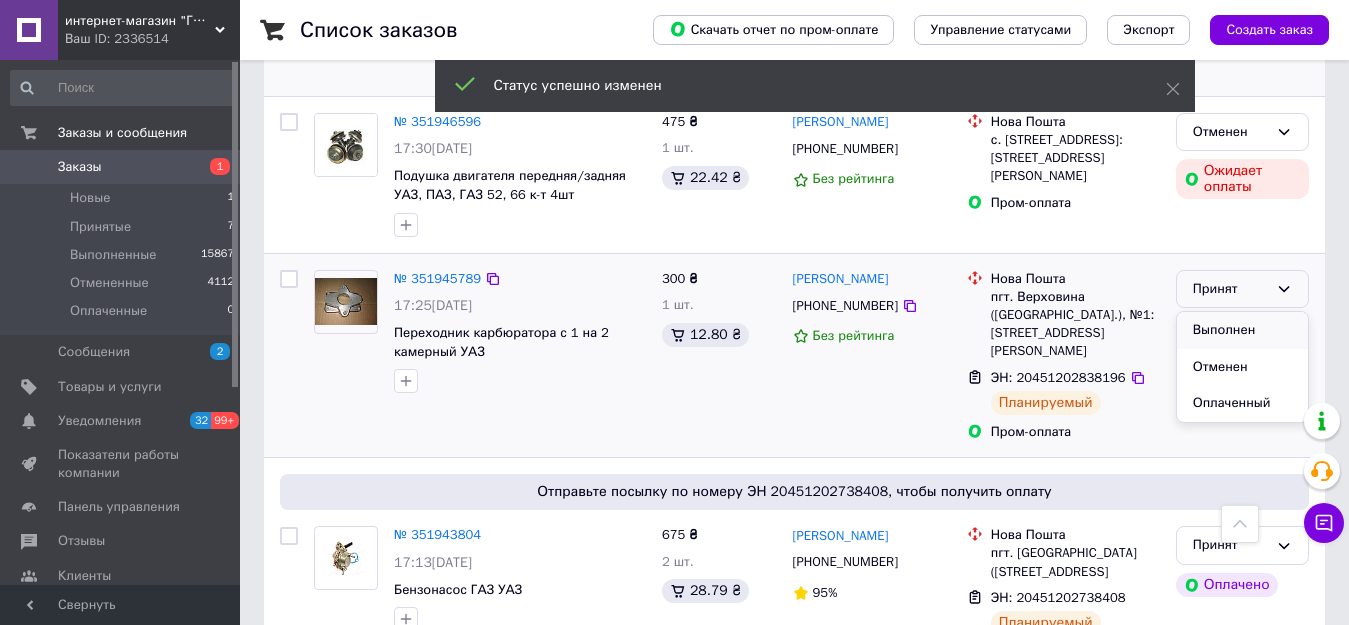 click on "Выполнен" at bounding box center [1242, 330] 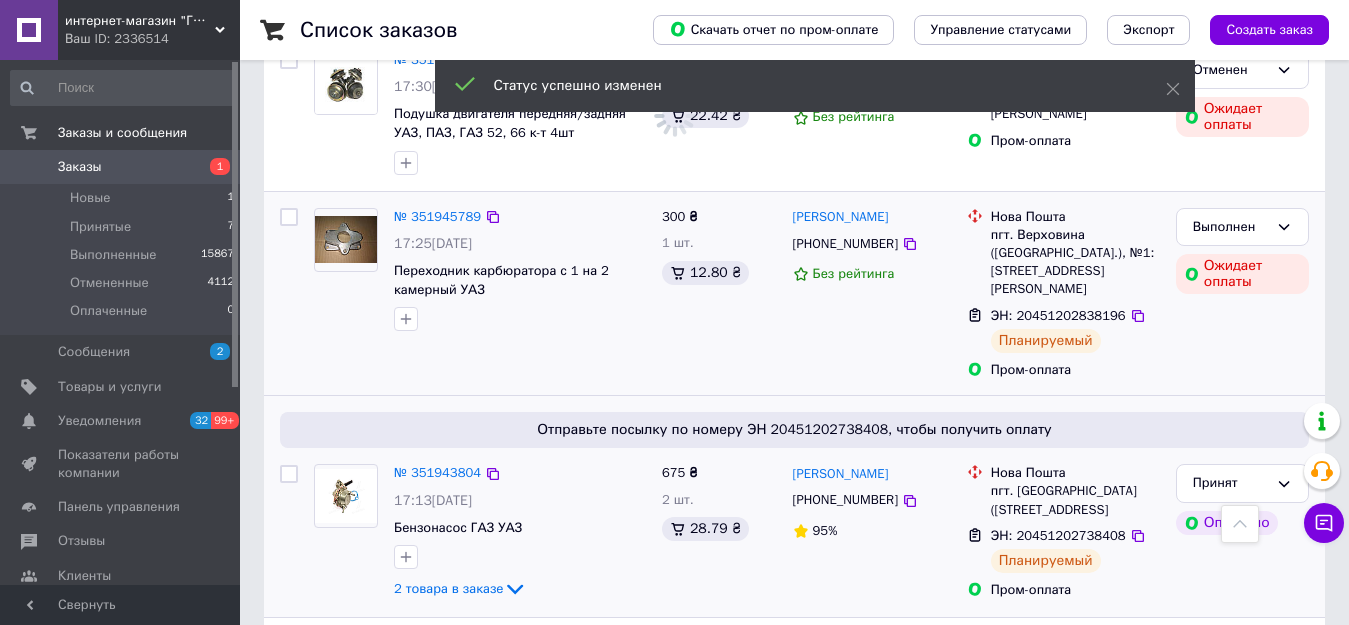scroll, scrollTop: 1800, scrollLeft: 0, axis: vertical 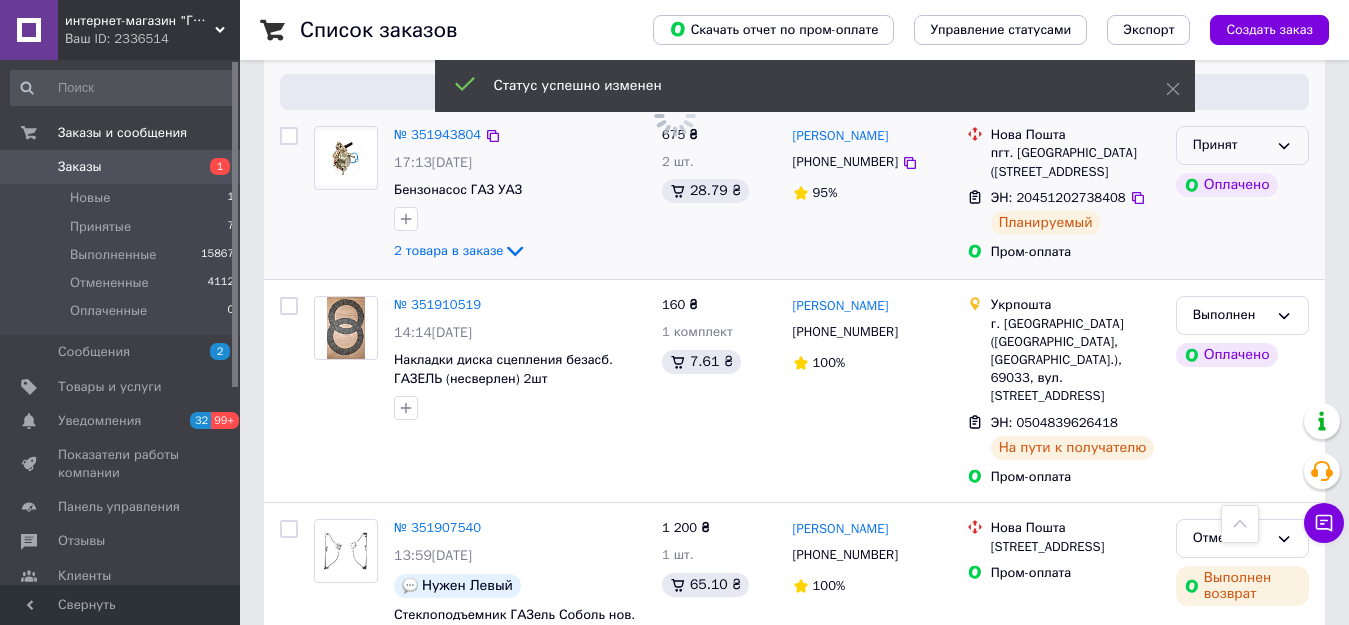 click 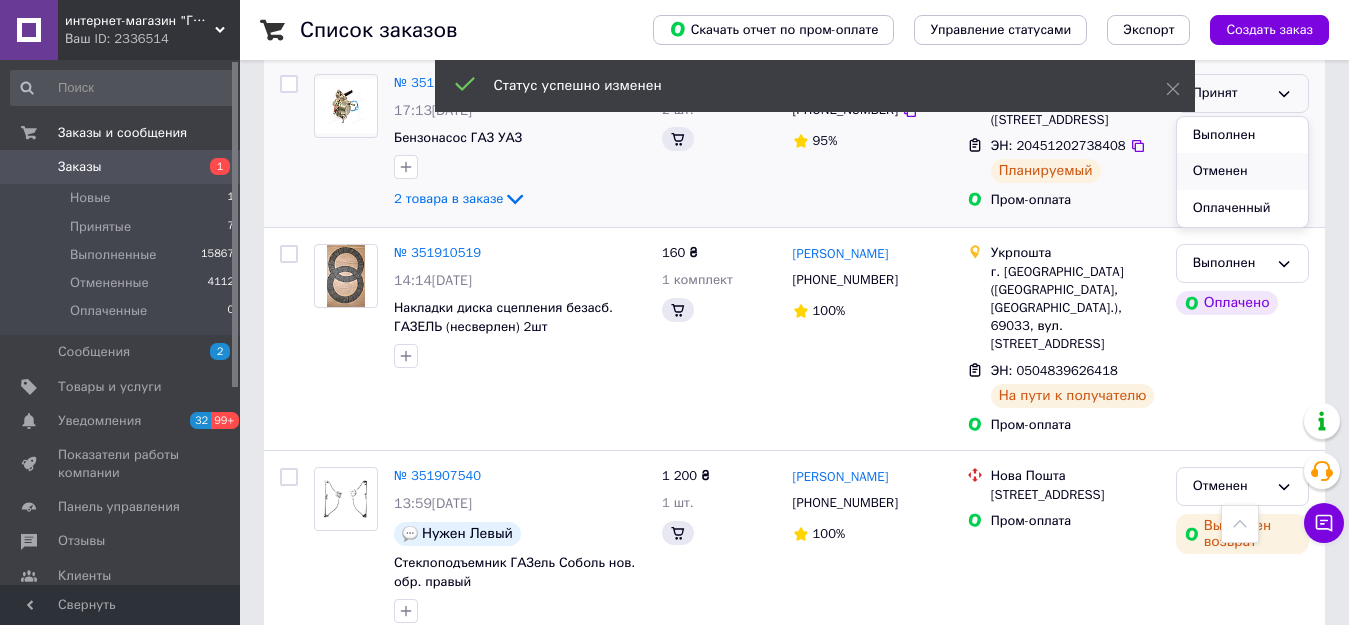 click on "Выполнен Отменен Оплаченный" at bounding box center [1242, 172] 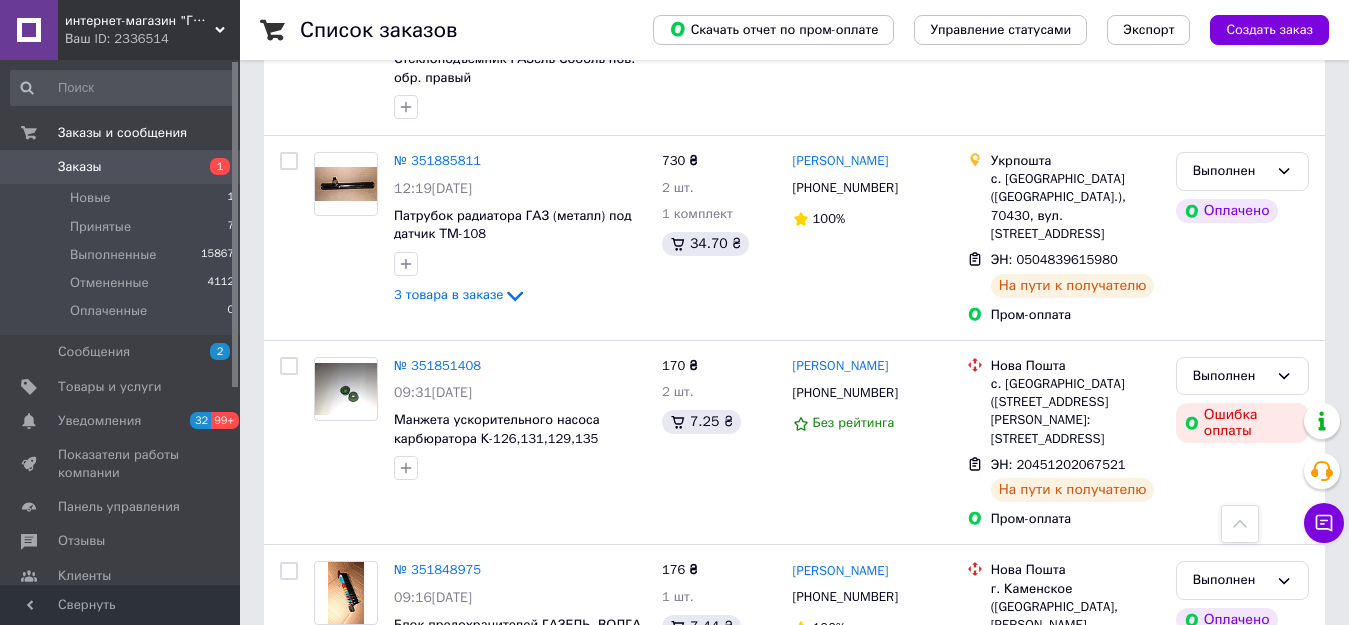 scroll, scrollTop: 2400, scrollLeft: 0, axis: vertical 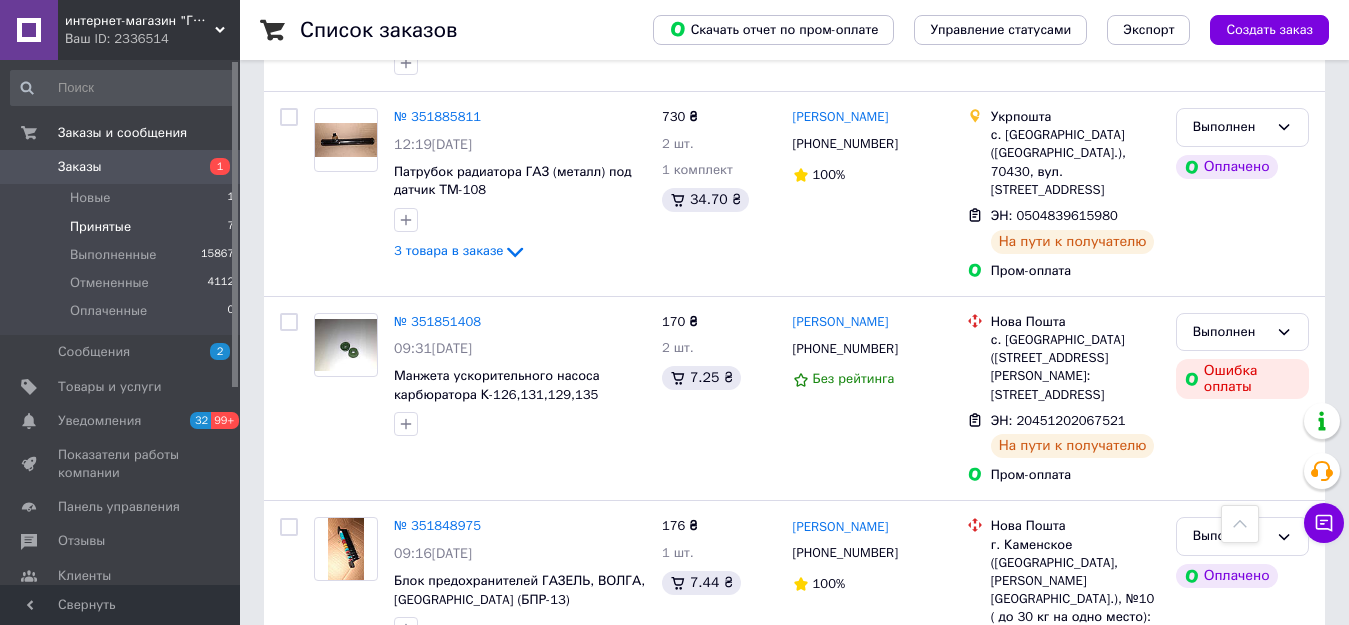 click on "Принятые 7" at bounding box center (123, 227) 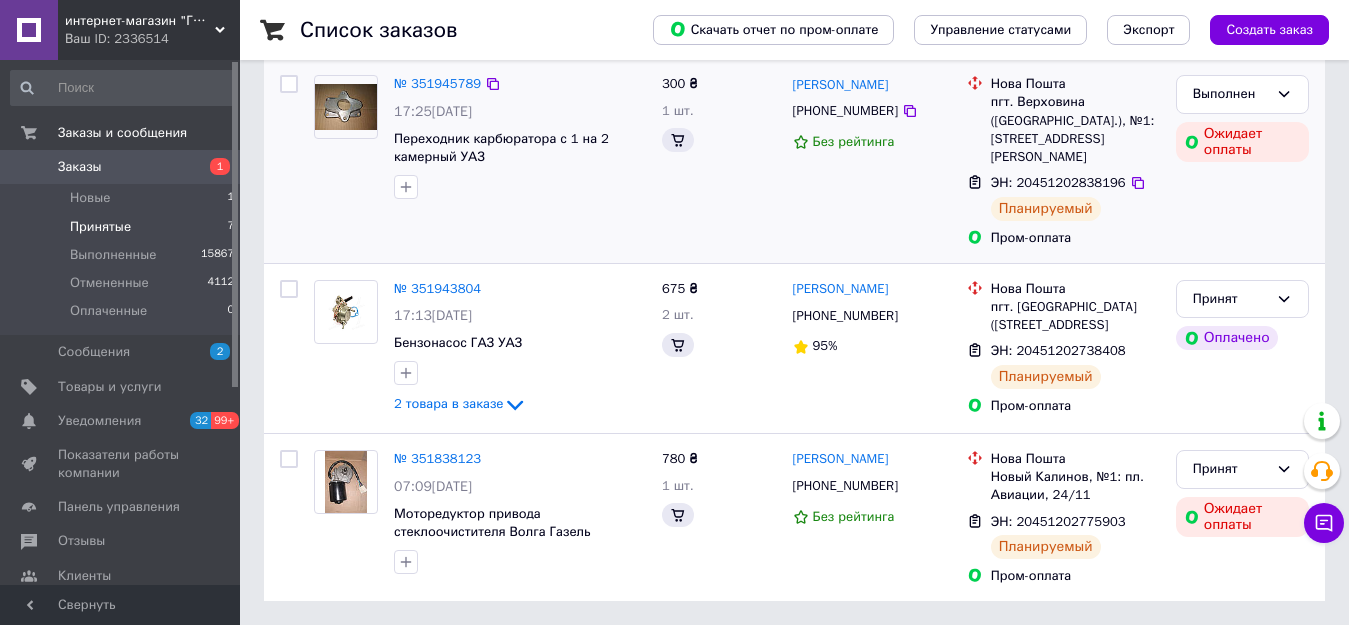 scroll, scrollTop: 0, scrollLeft: 0, axis: both 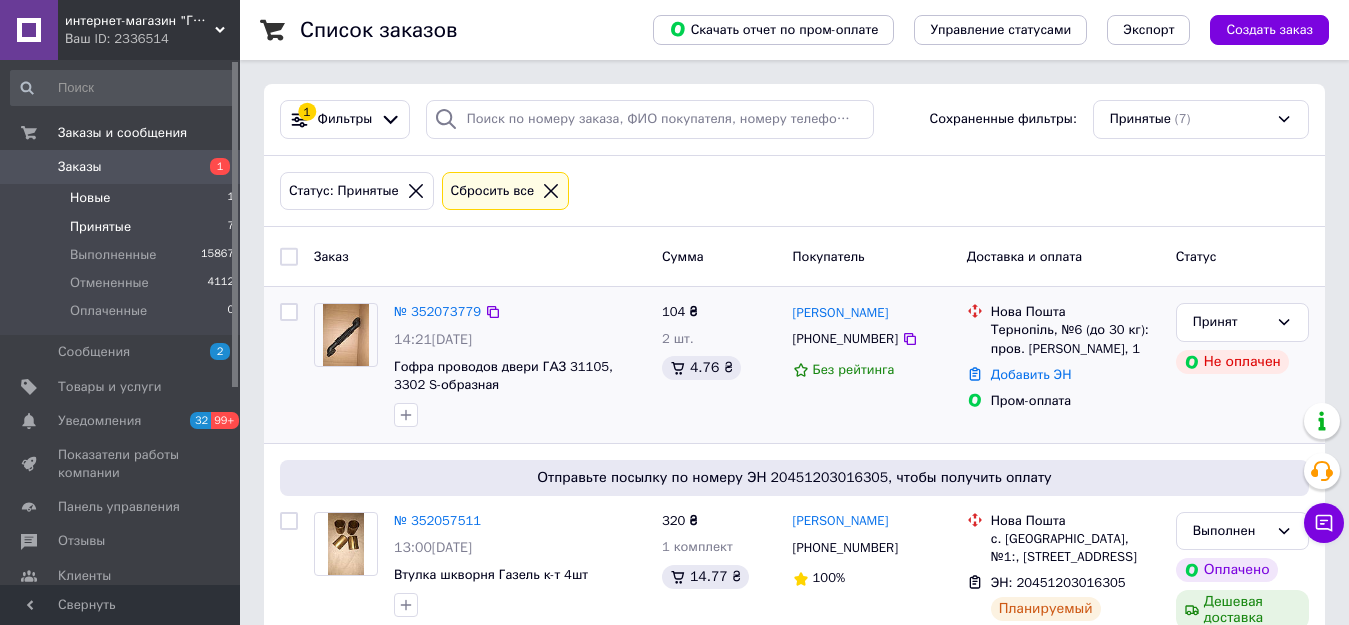 click on "Новые 1" at bounding box center (123, 198) 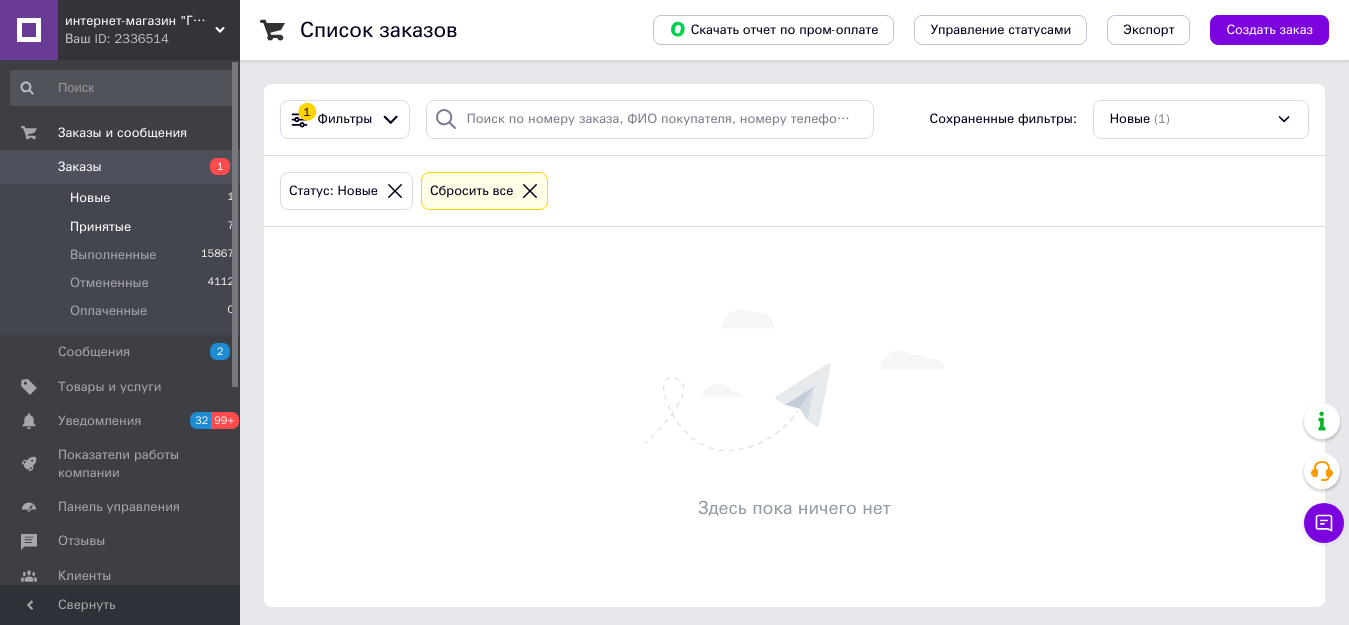 click on "Принятые 7" at bounding box center (123, 227) 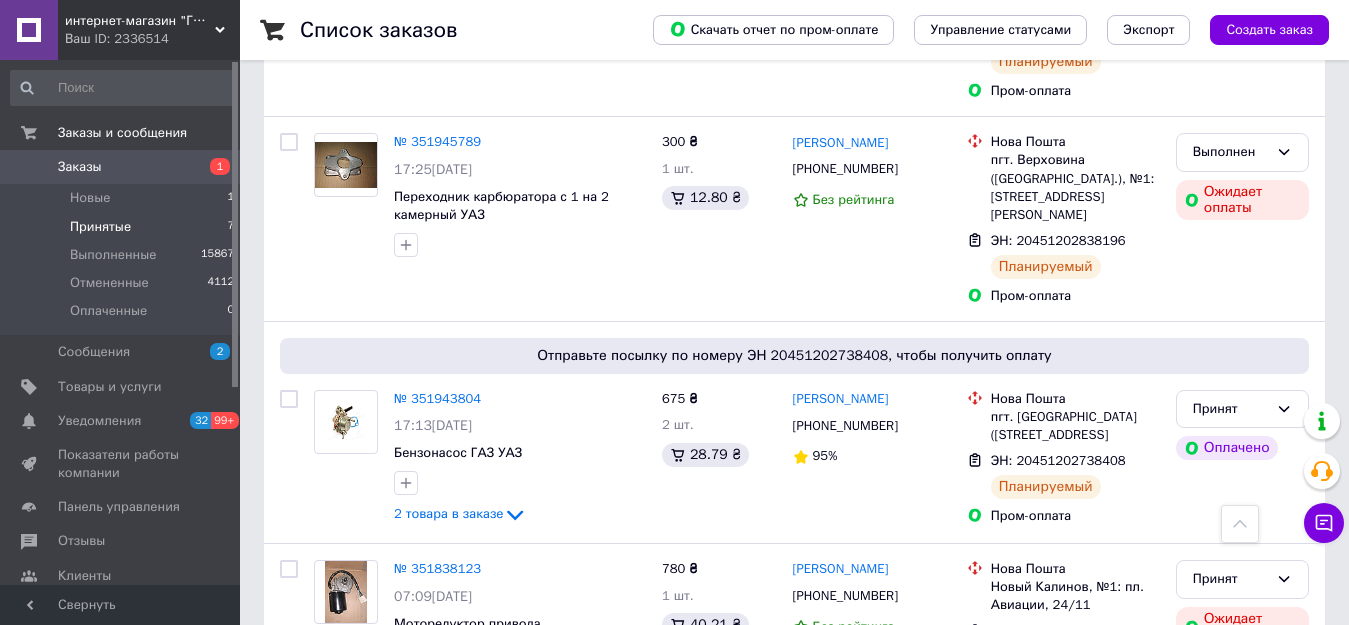 scroll, scrollTop: 1300, scrollLeft: 0, axis: vertical 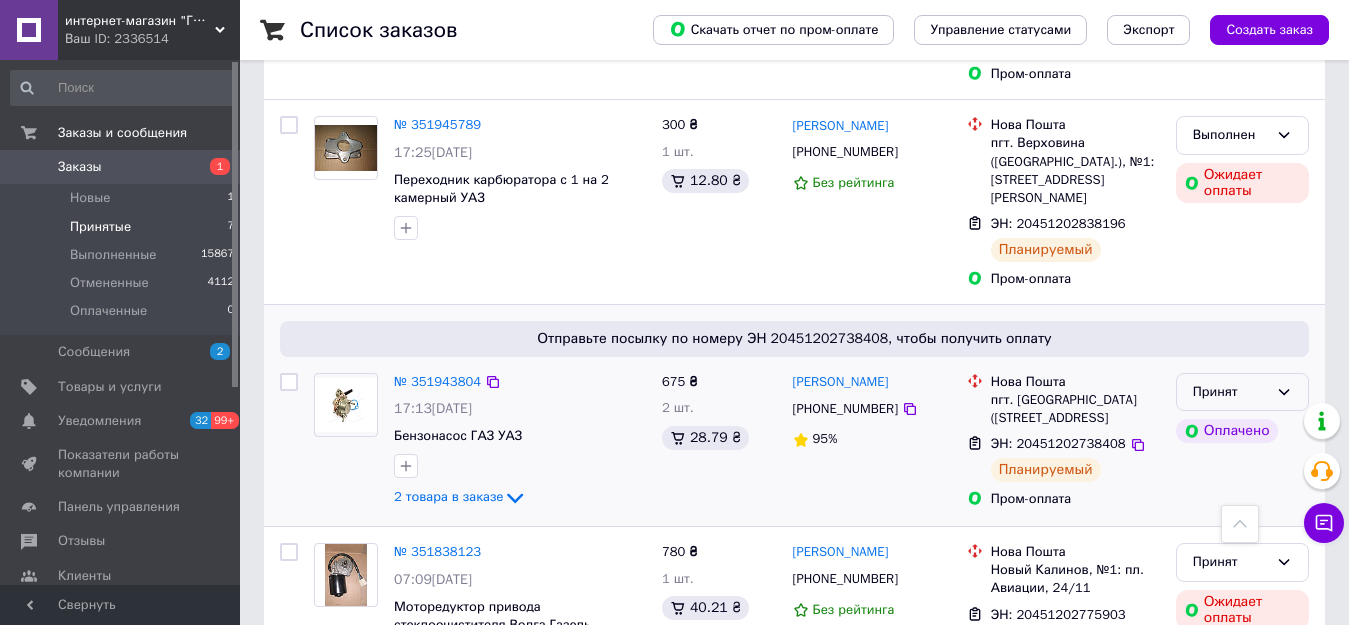click 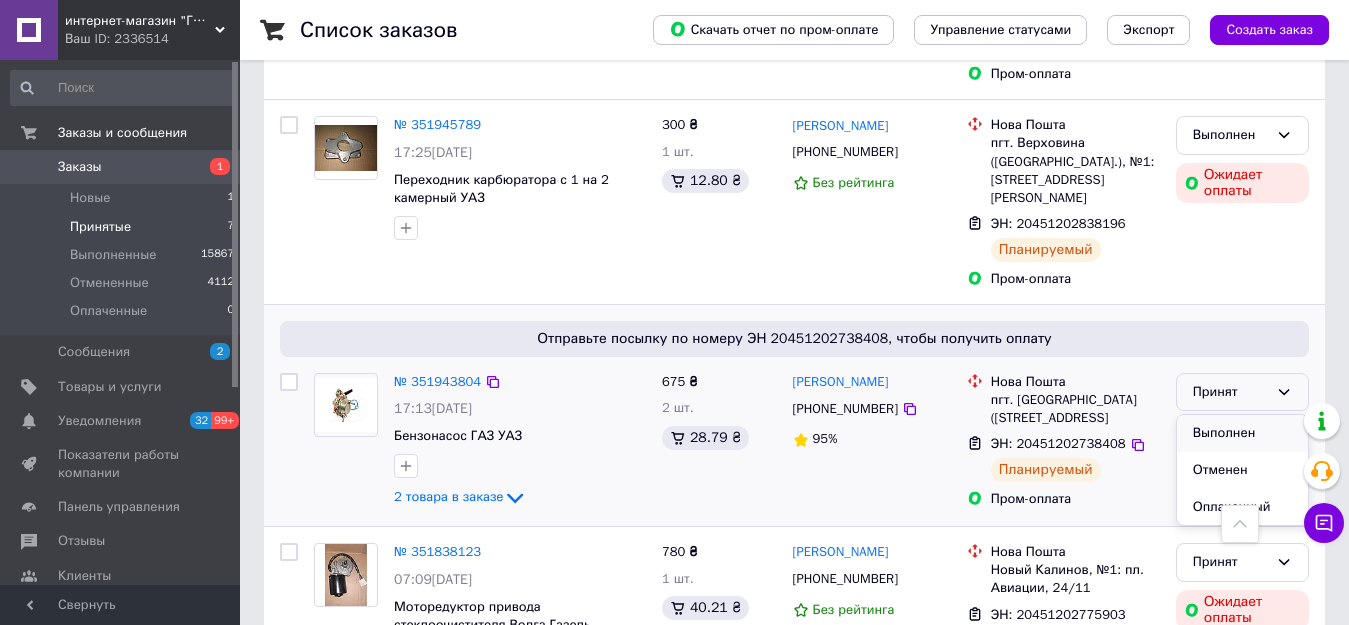 click on "Выполнен" at bounding box center [1242, 433] 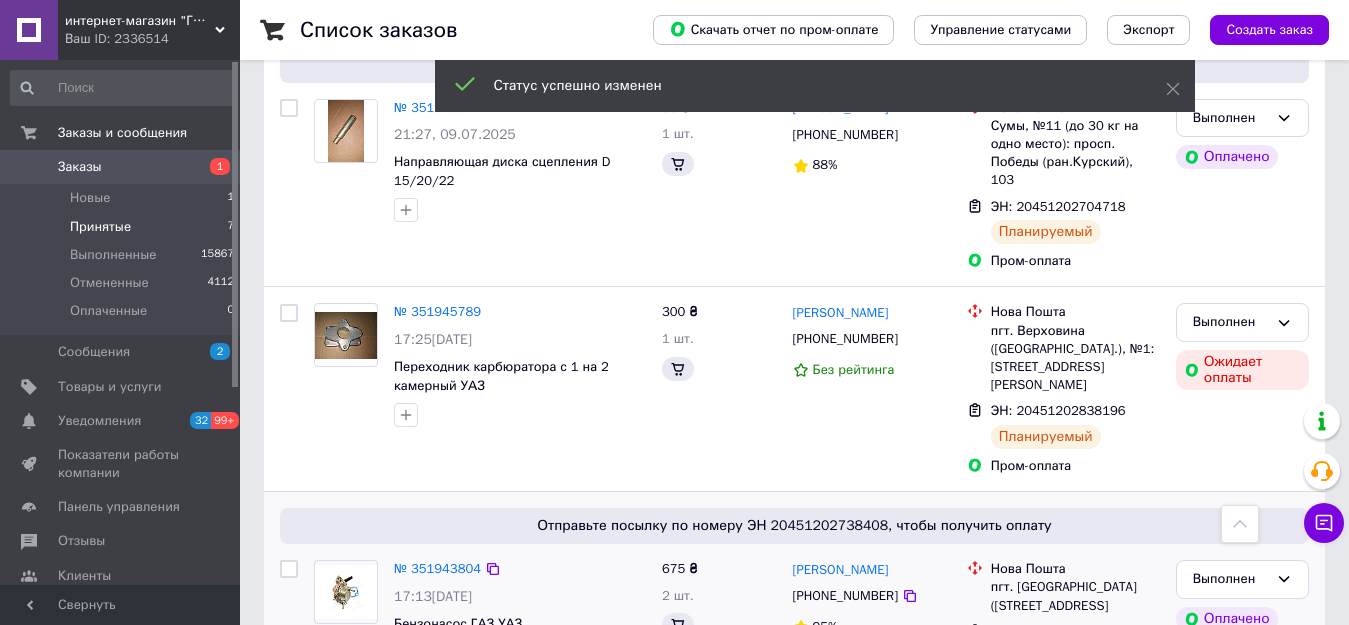 scroll, scrollTop: 1216, scrollLeft: 0, axis: vertical 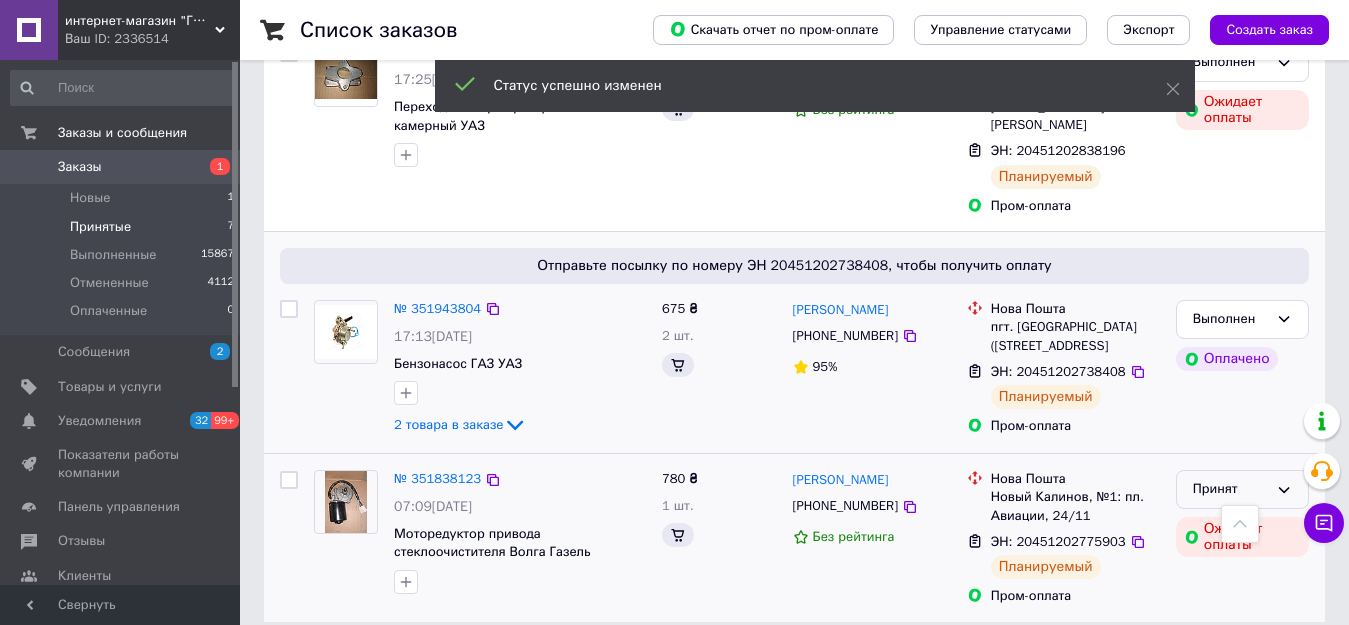 click on "Принят" at bounding box center (1230, 489) 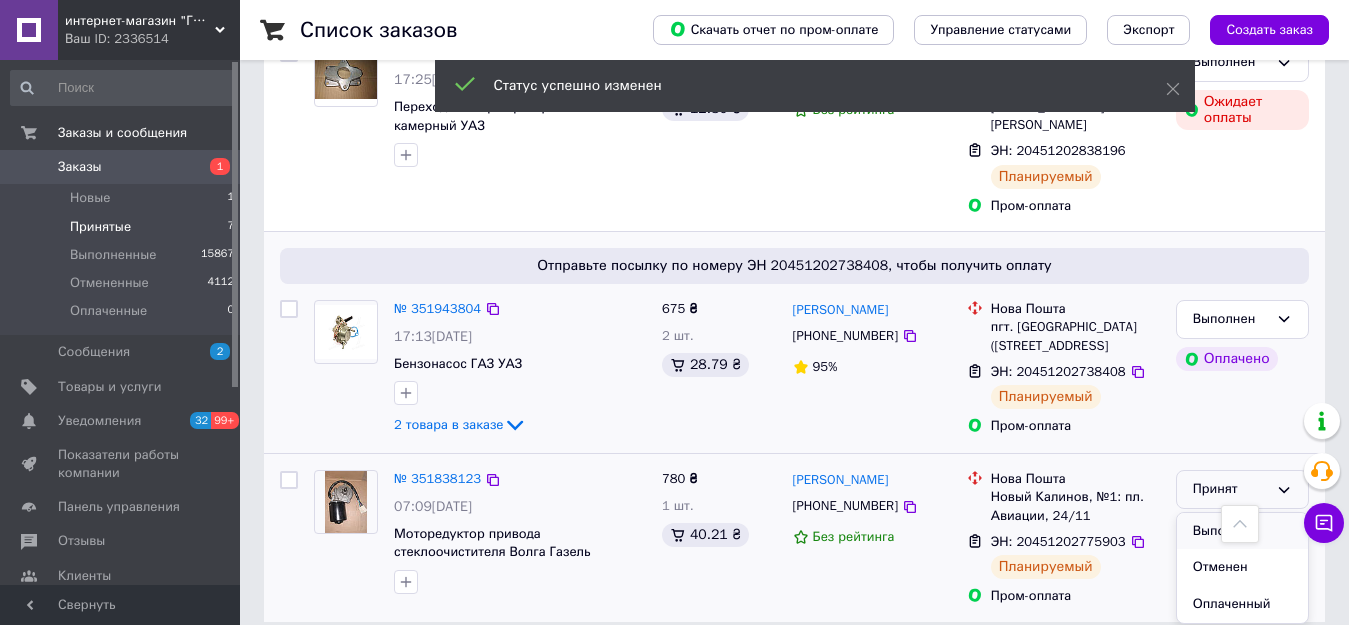 click on "Выполнен" at bounding box center [1242, 531] 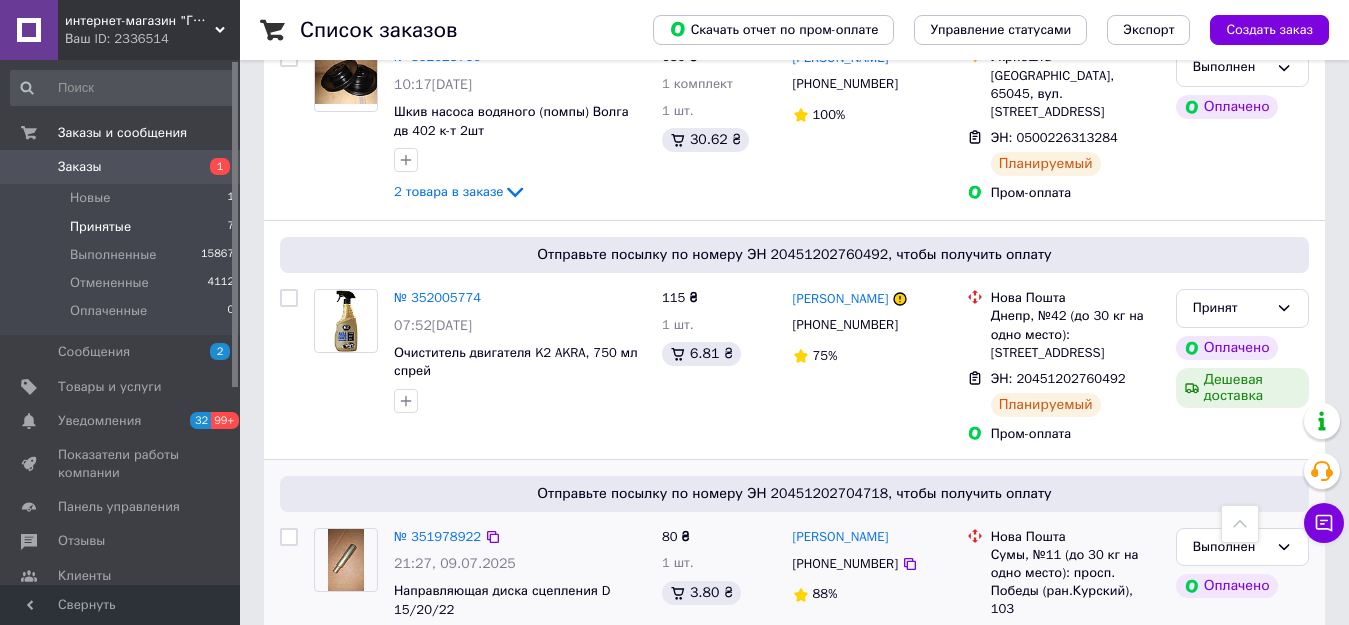scroll, scrollTop: 516, scrollLeft: 0, axis: vertical 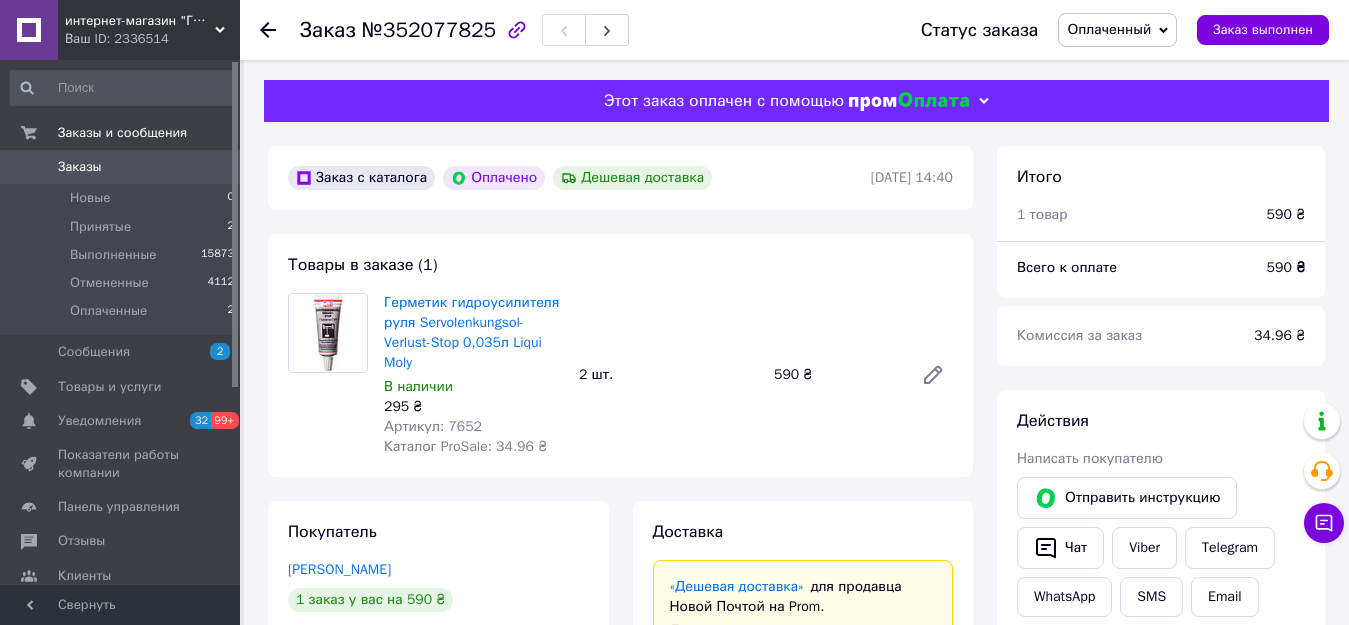 click on "Оплаченный" at bounding box center (1109, 29) 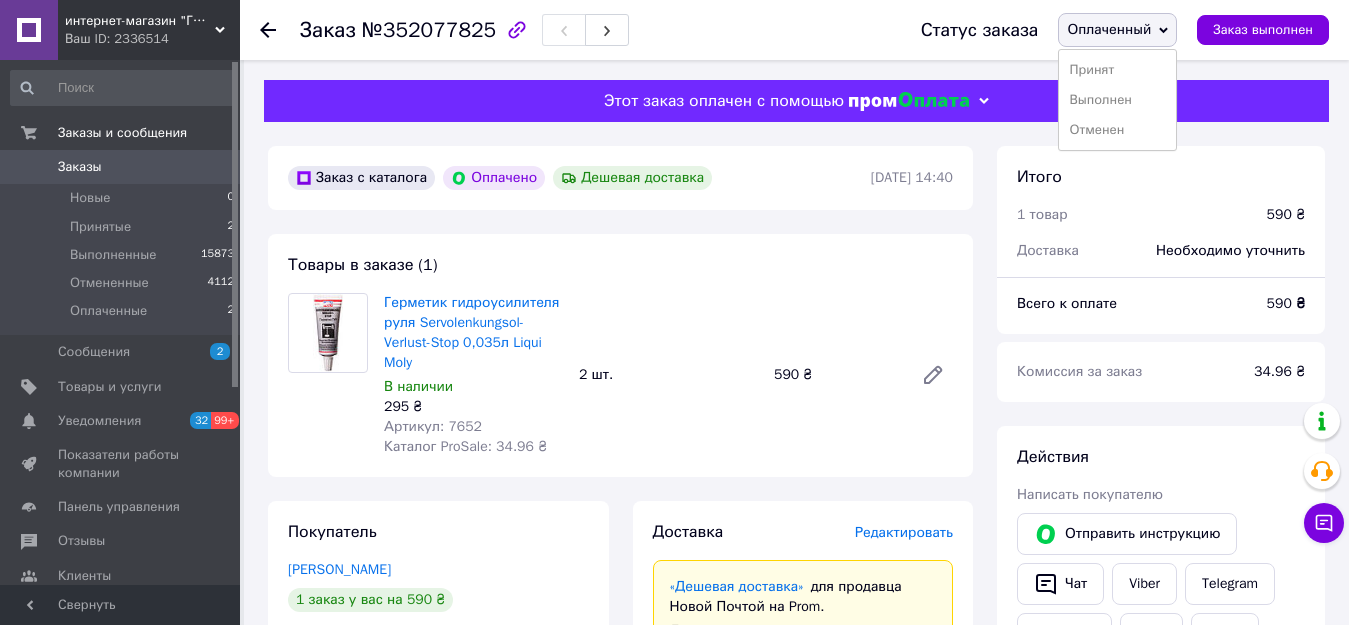 drag, startPoint x: 1094, startPoint y: 77, endPoint x: 1069, endPoint y: 79, distance: 25.079872 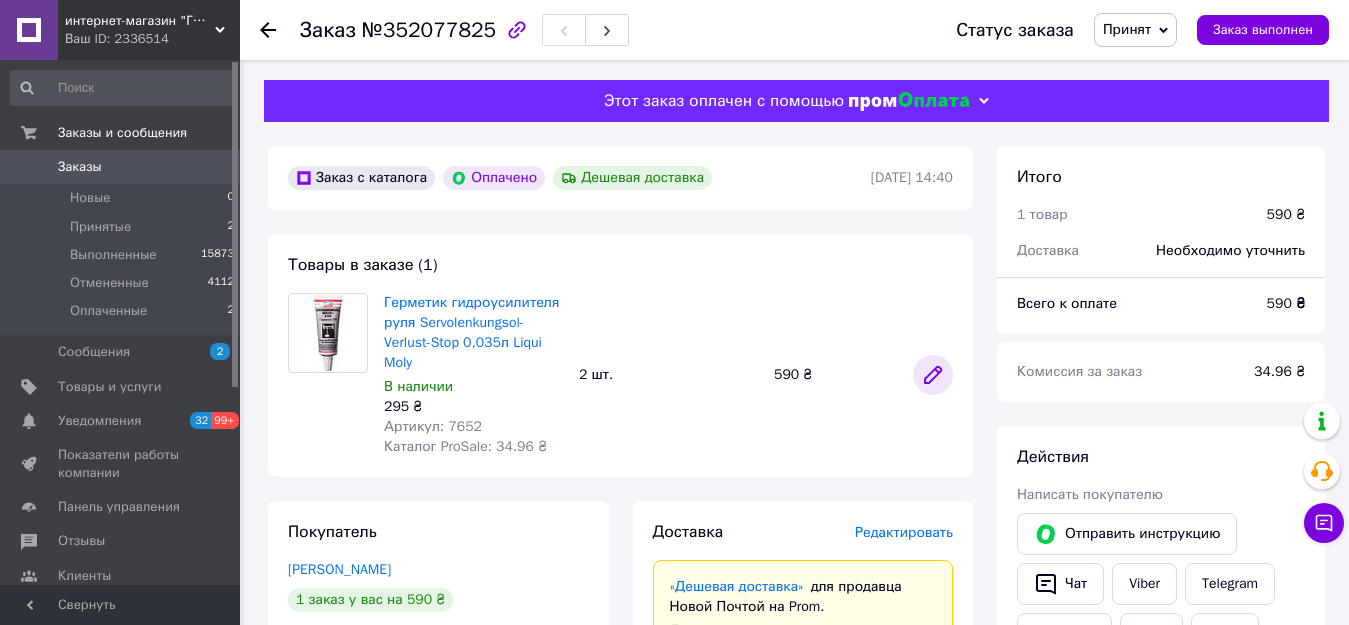 click 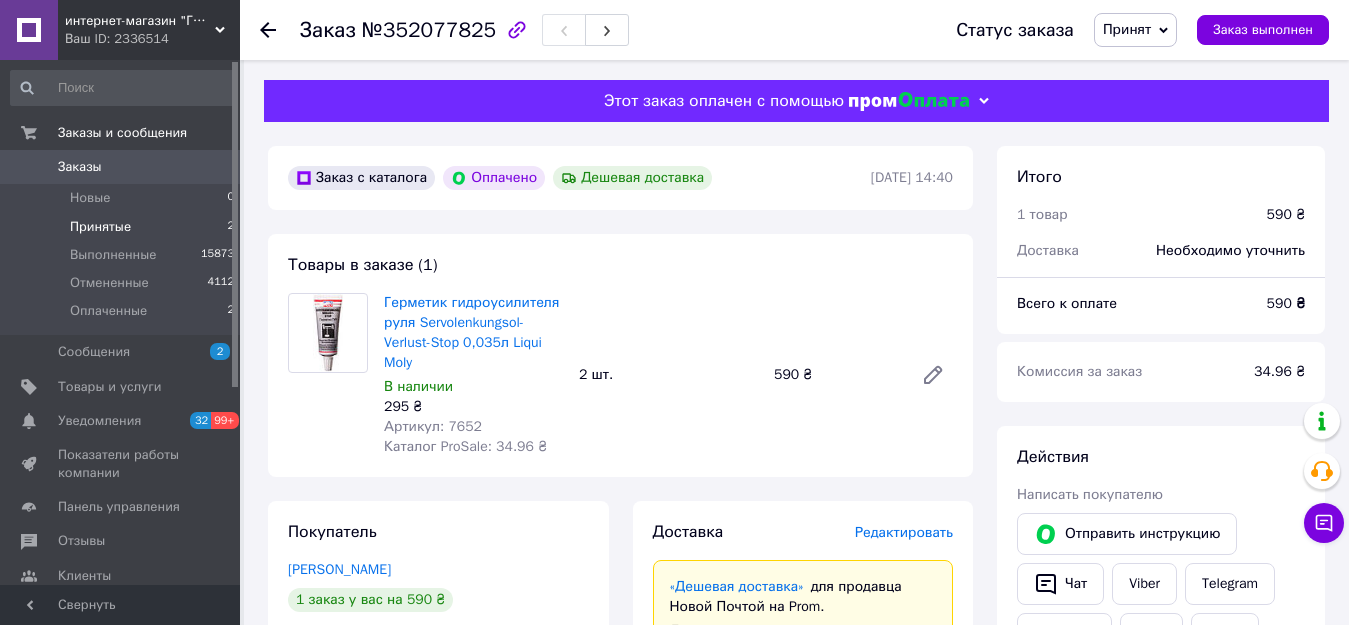 click on "Принятые 2" at bounding box center [123, 227] 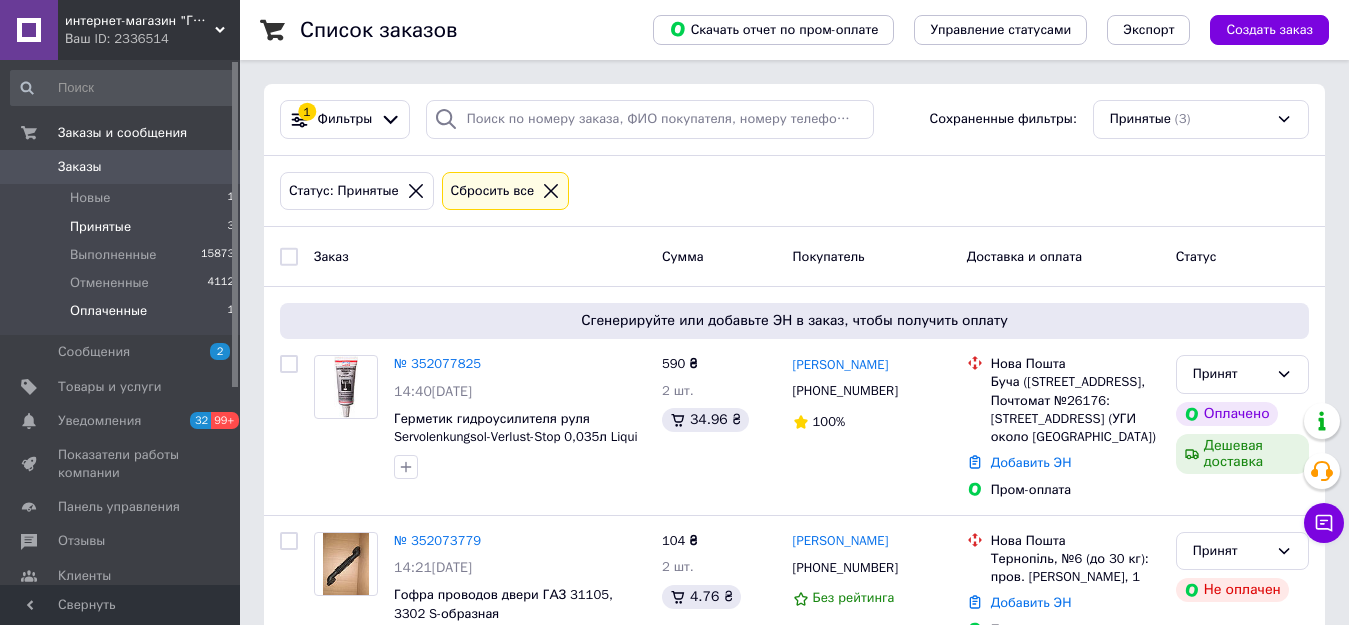 click on "Оплаченные 1" at bounding box center (123, 316) 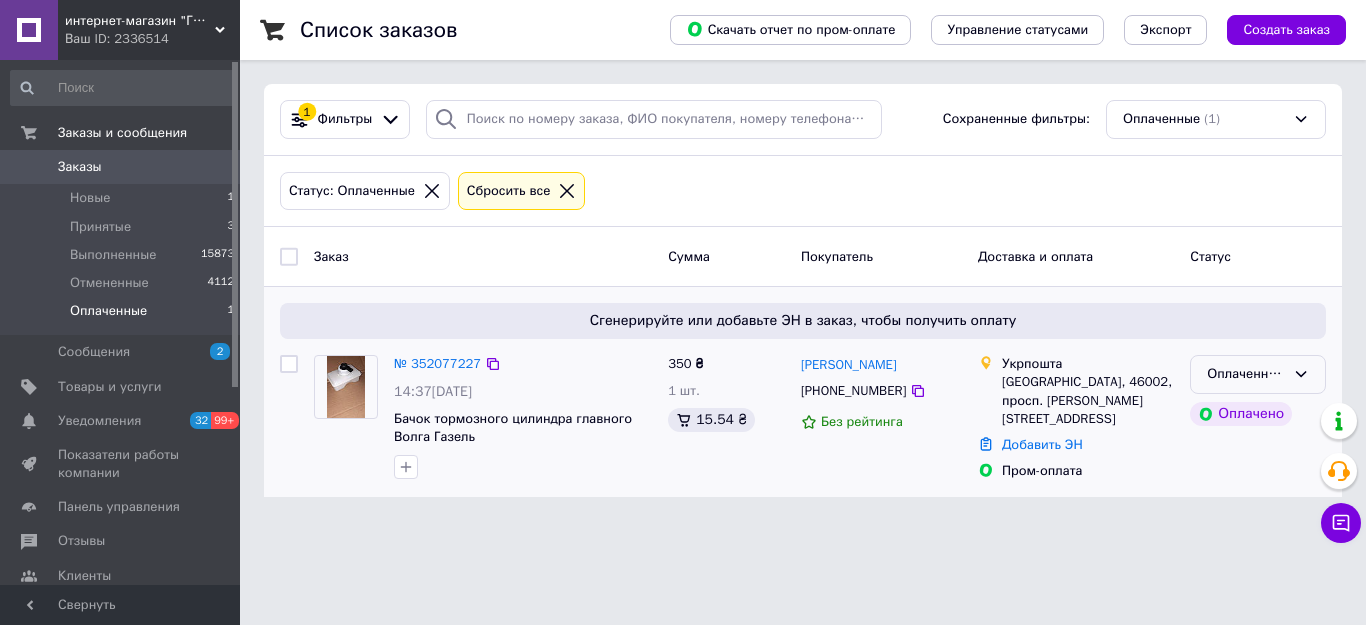 click on "Оплаченный" at bounding box center (1246, 374) 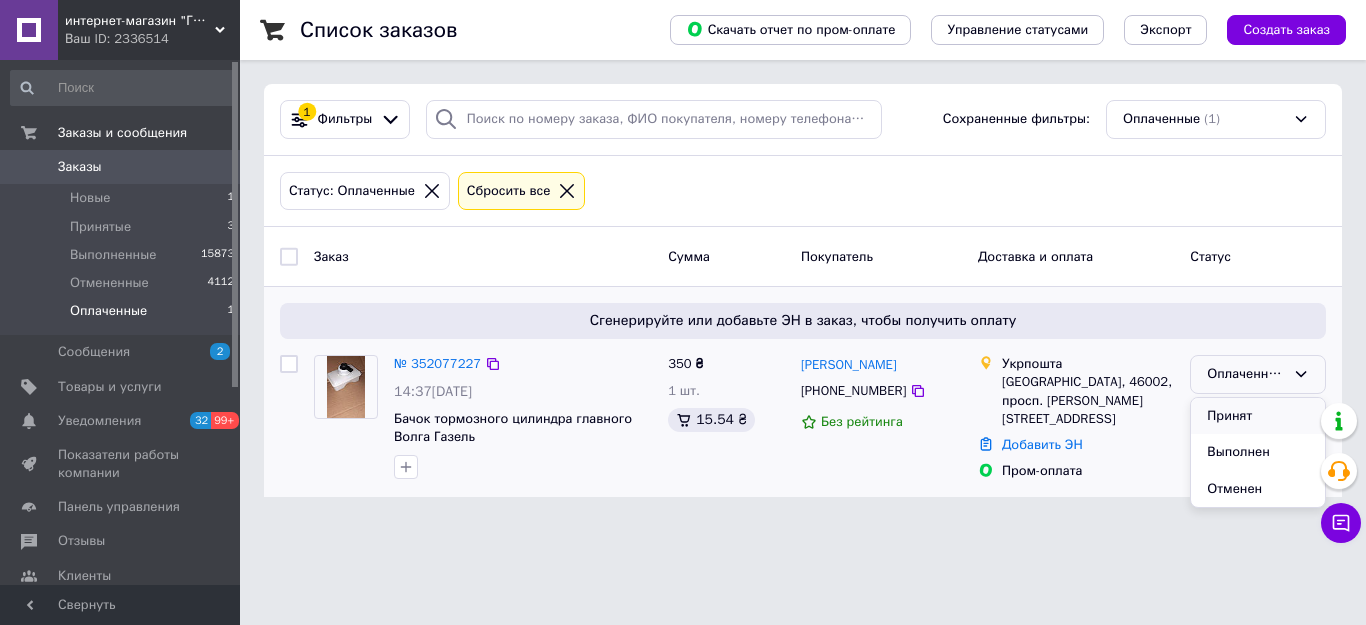 drag, startPoint x: 1220, startPoint y: 425, endPoint x: 1158, endPoint y: 426, distance: 62.008064 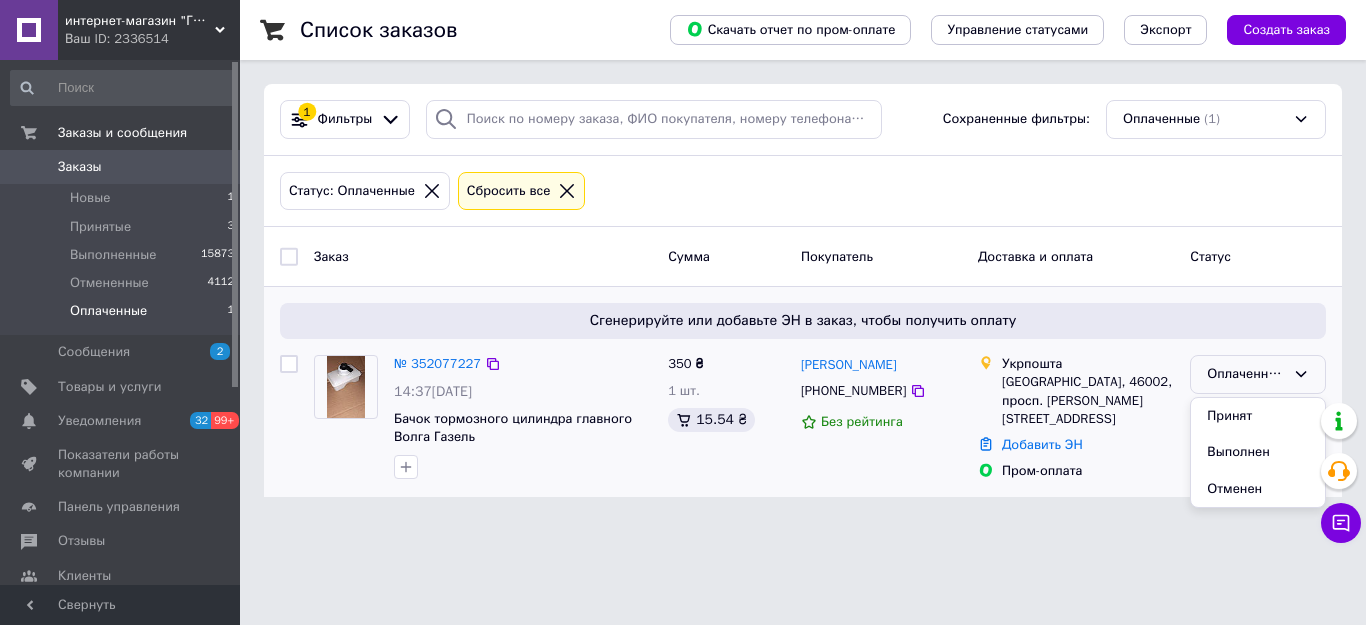 click on "Принят" at bounding box center (1258, 416) 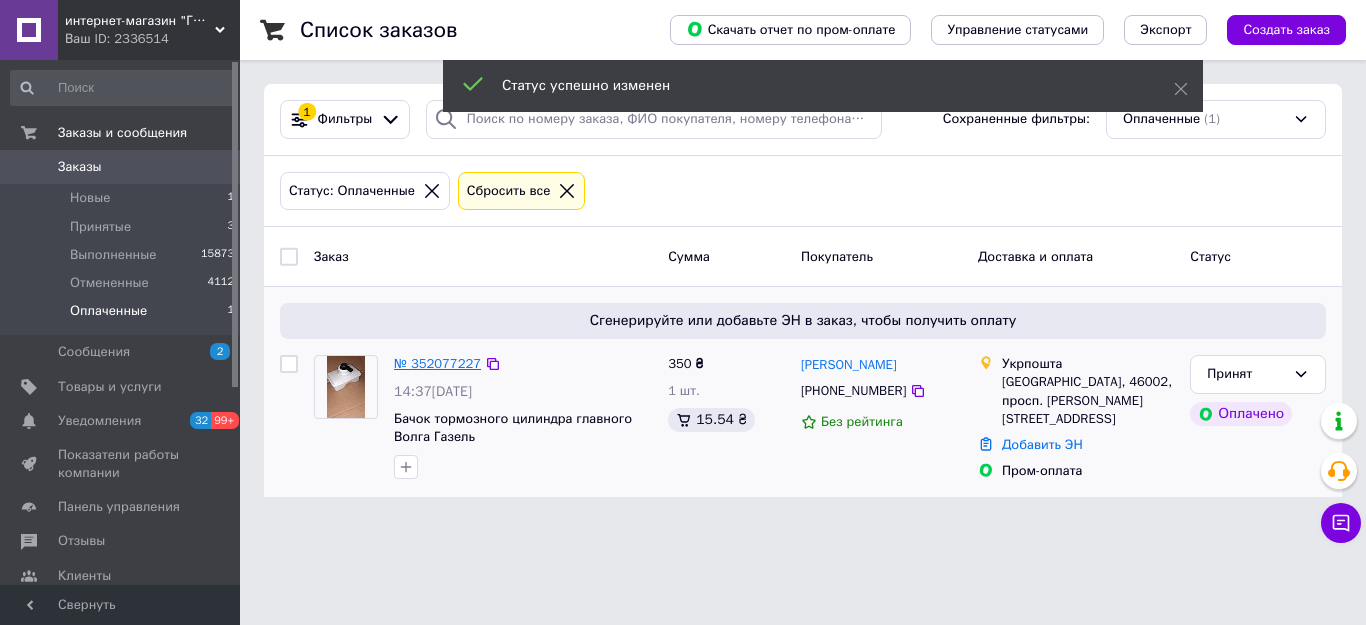 click on "№ 352077227" at bounding box center (437, 363) 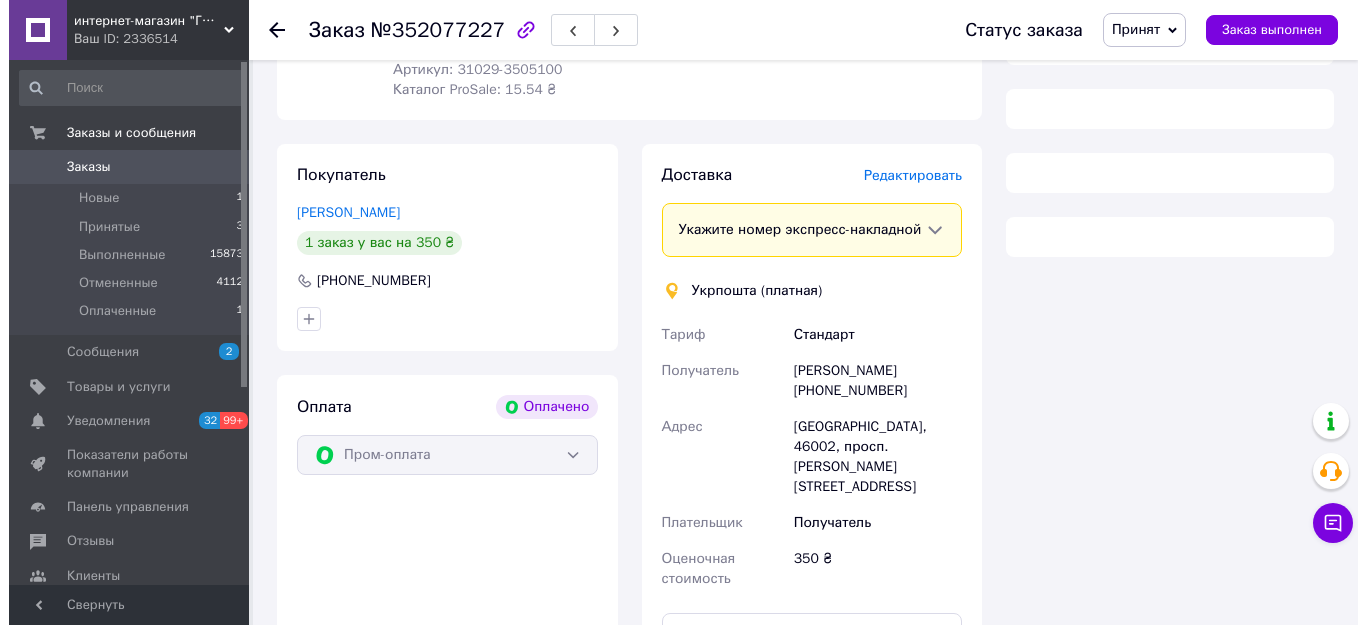 scroll, scrollTop: 400, scrollLeft: 0, axis: vertical 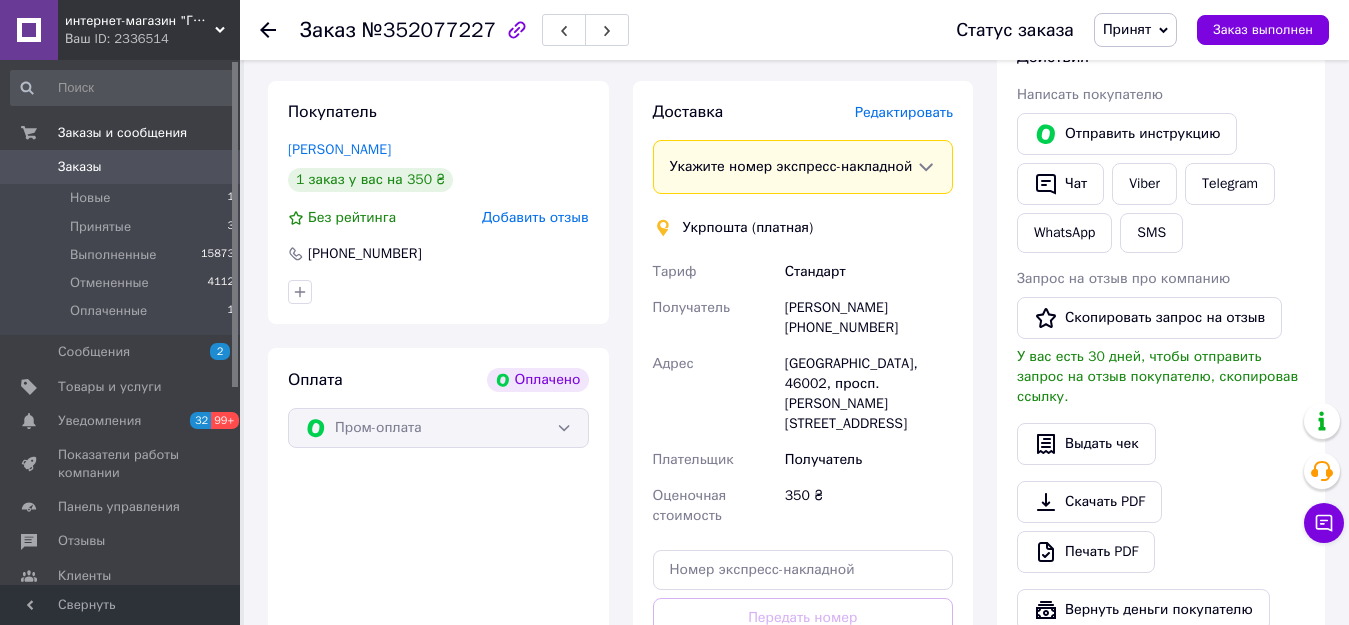 click on "Редактировать" at bounding box center (904, 112) 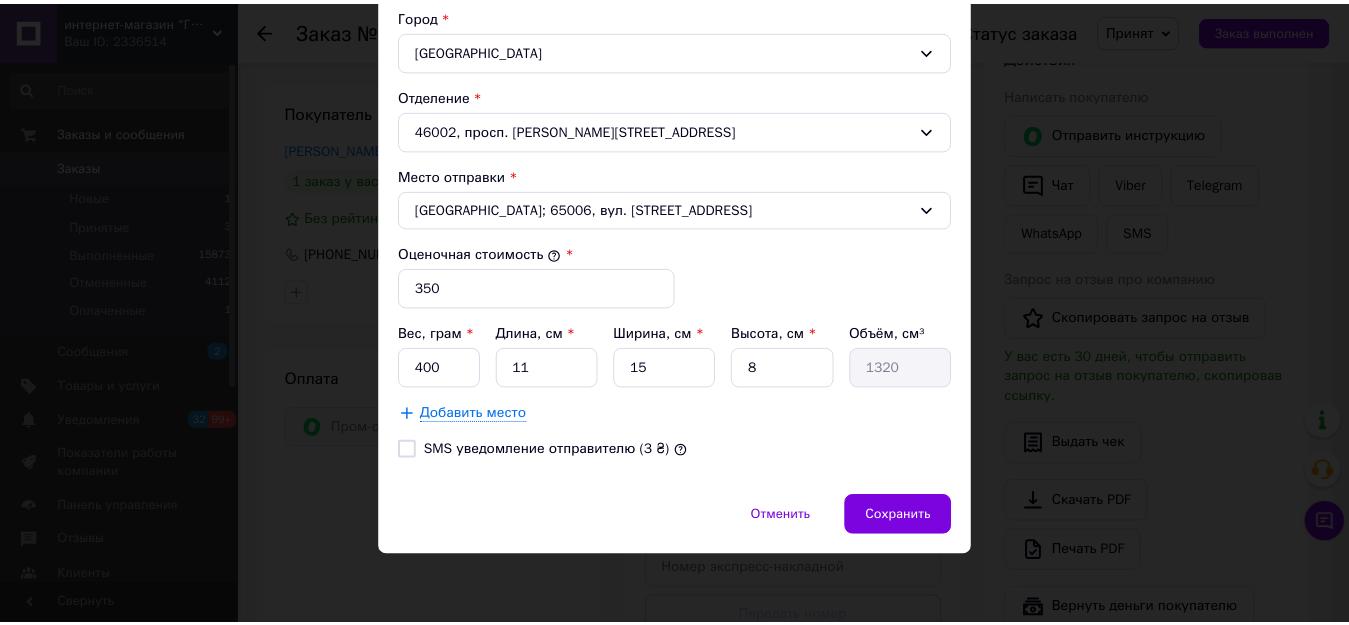 scroll, scrollTop: 626, scrollLeft: 0, axis: vertical 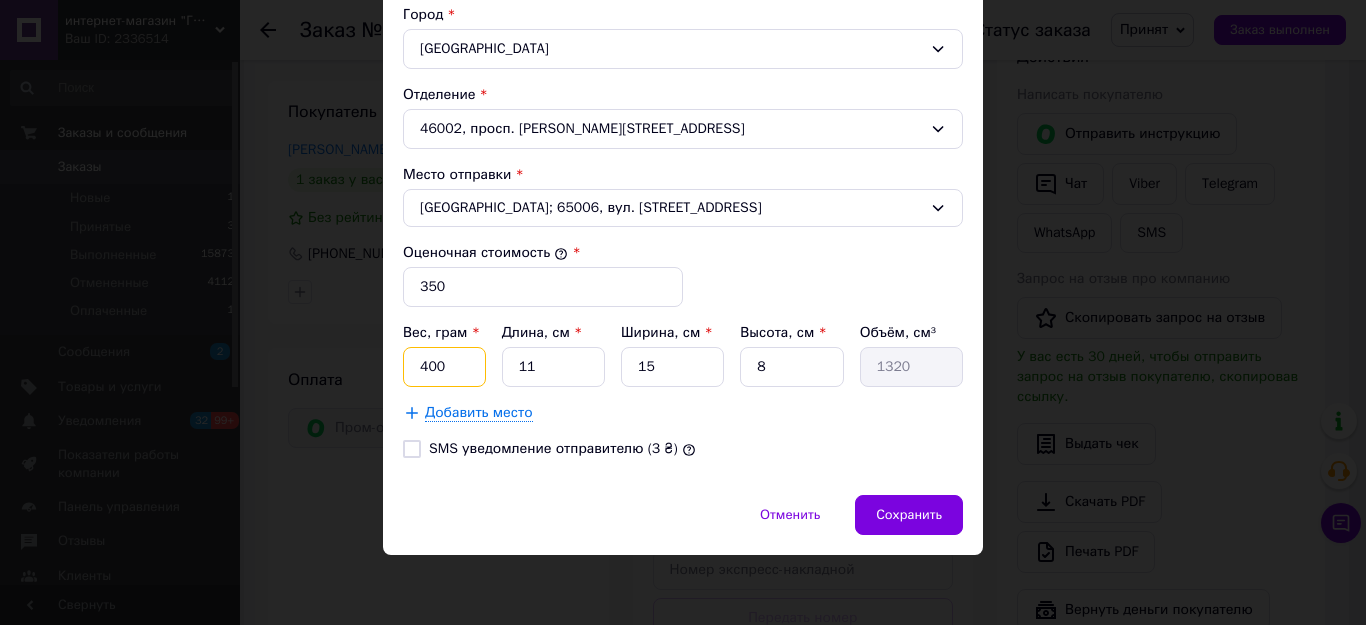 click on "400" at bounding box center [444, 367] 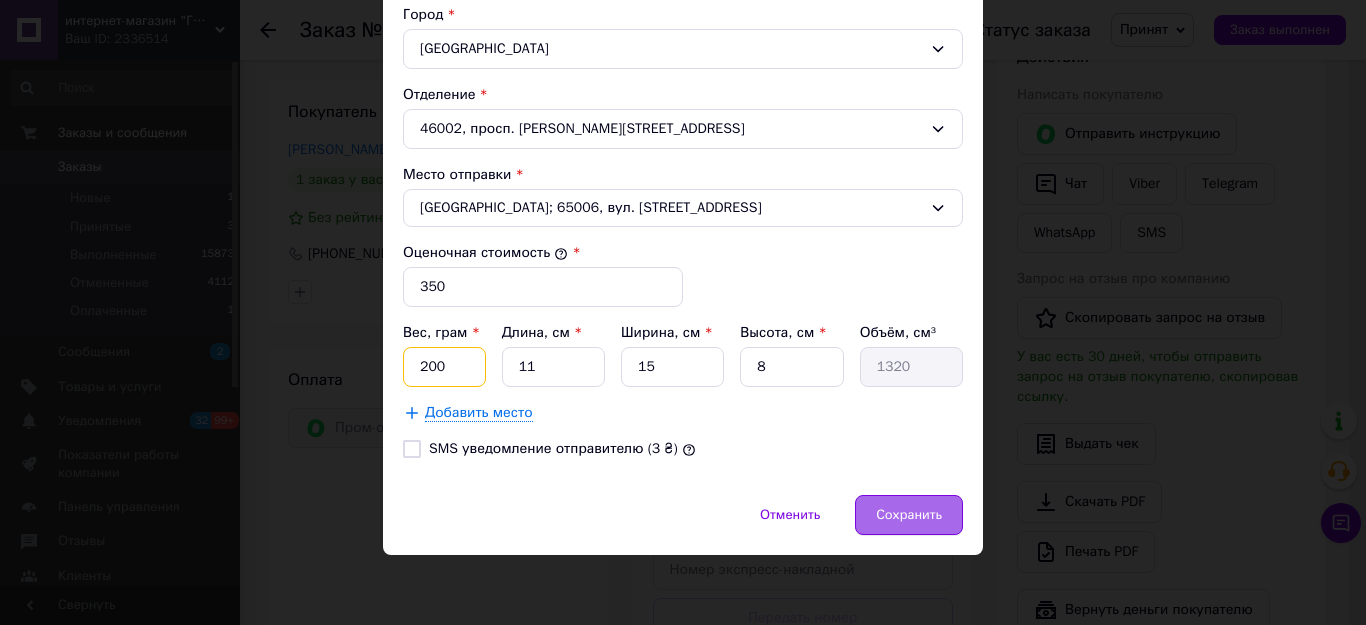 type on "200" 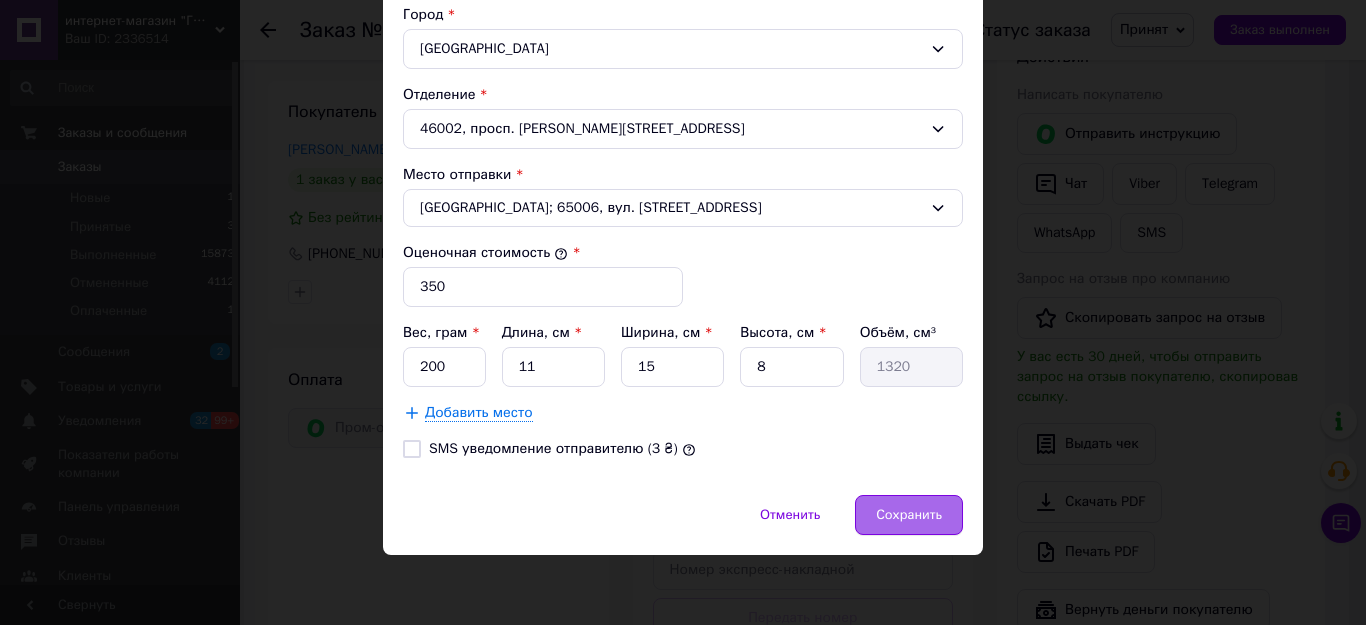 click on "Сохранить" at bounding box center [909, 515] 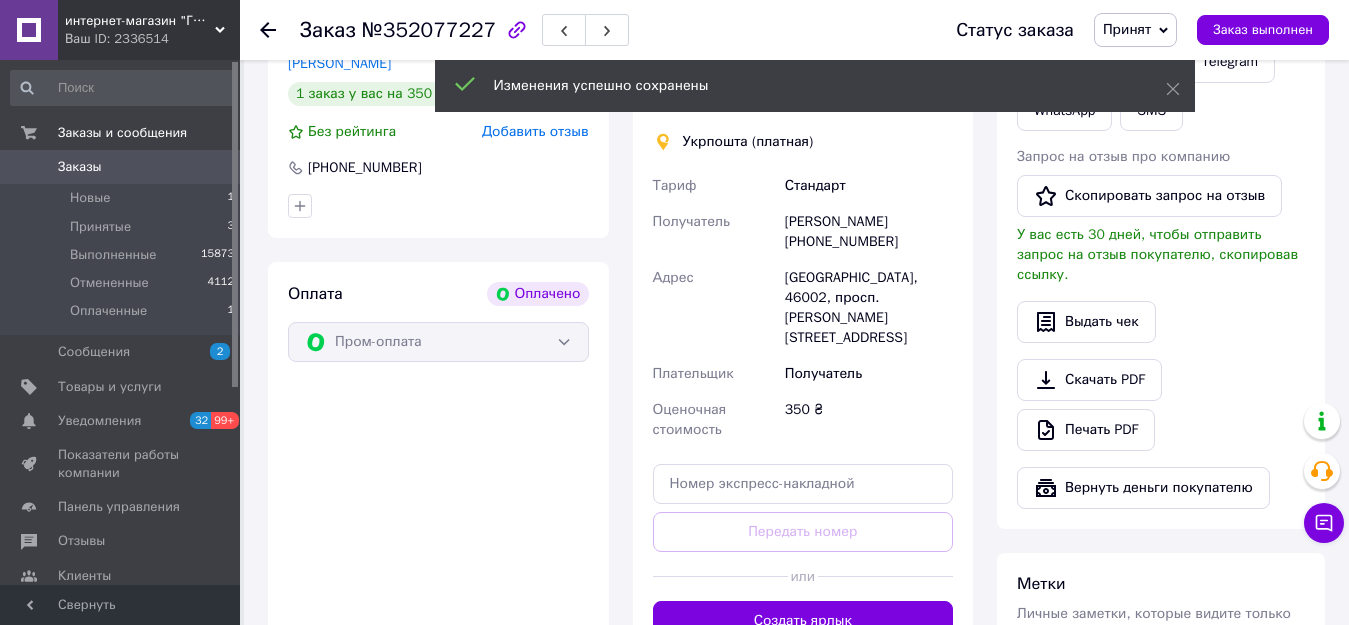 scroll, scrollTop: 800, scrollLeft: 0, axis: vertical 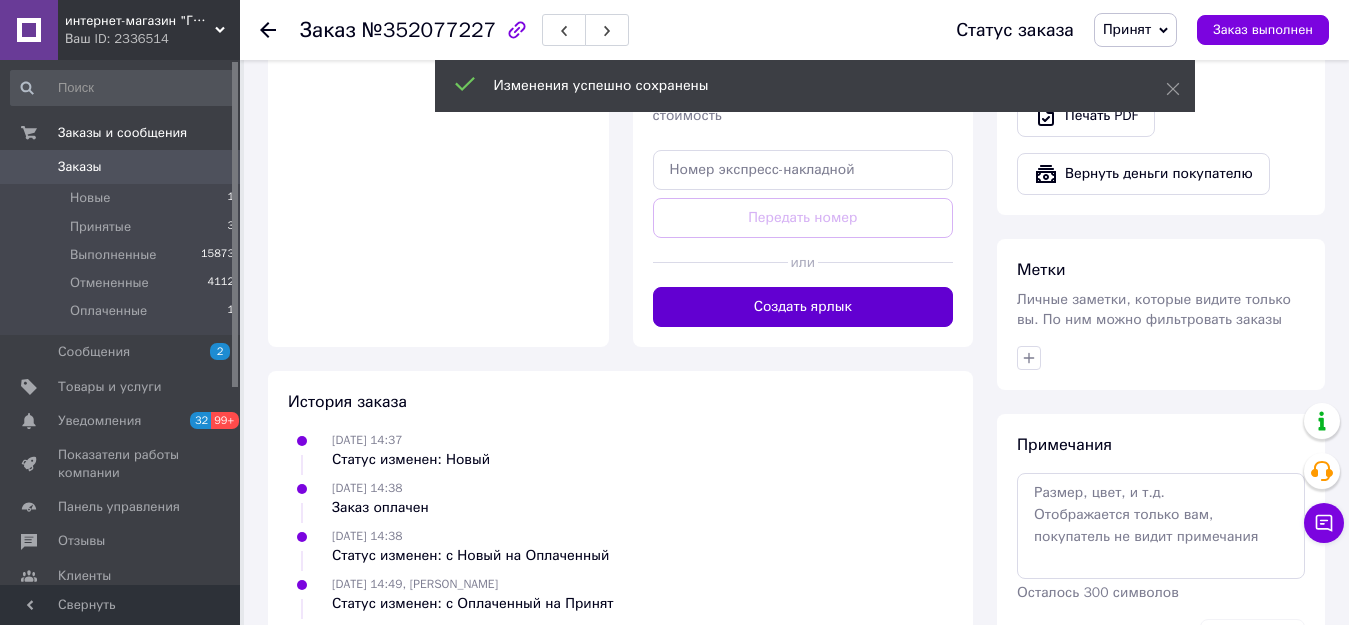 click on "Создать ярлык" at bounding box center [803, 307] 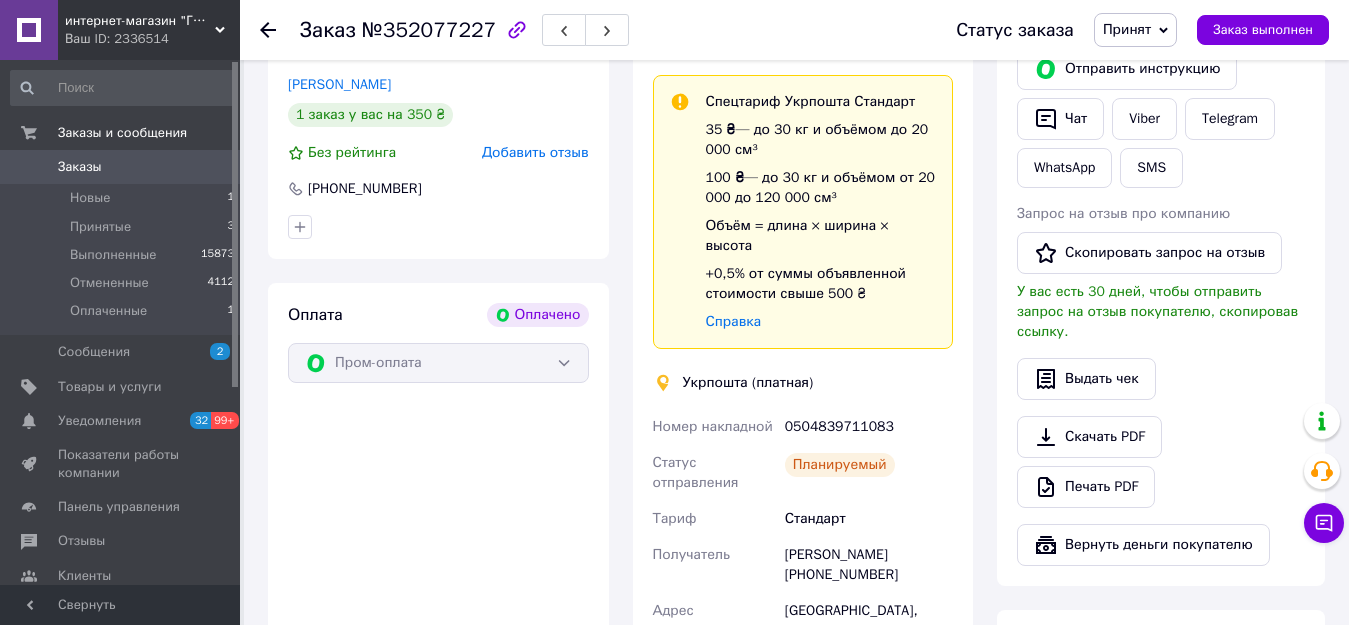 scroll, scrollTop: 500, scrollLeft: 0, axis: vertical 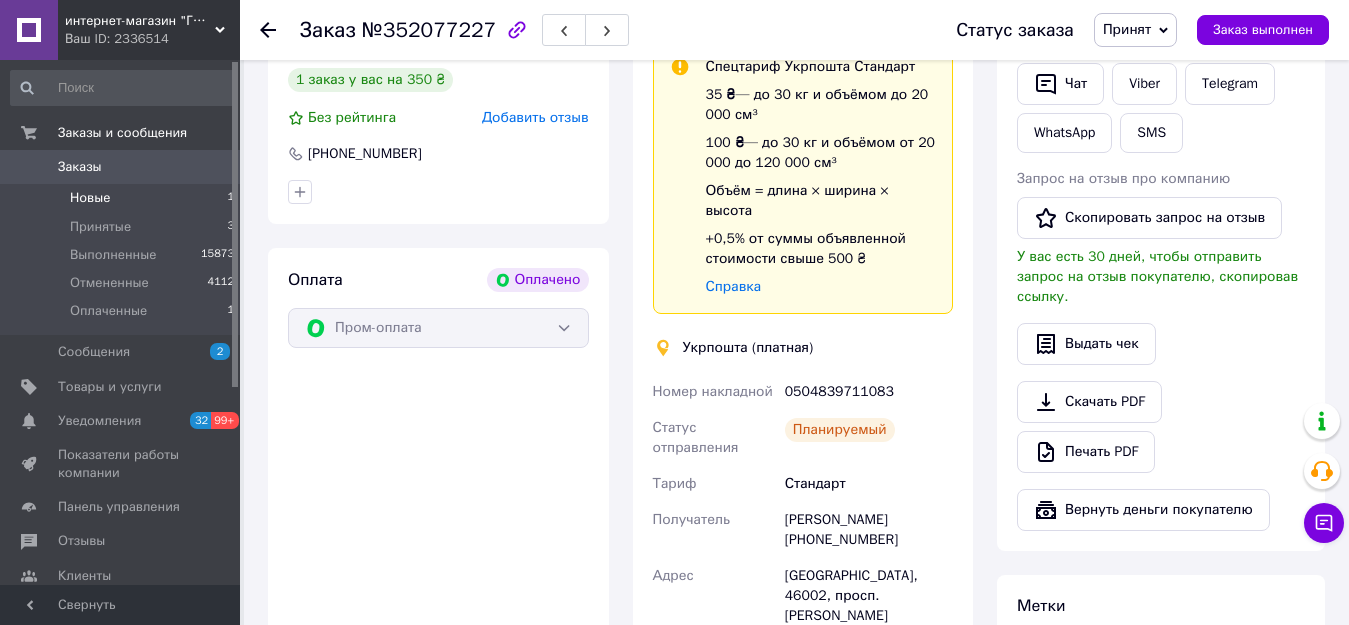 click on "Новые 1" at bounding box center (123, 198) 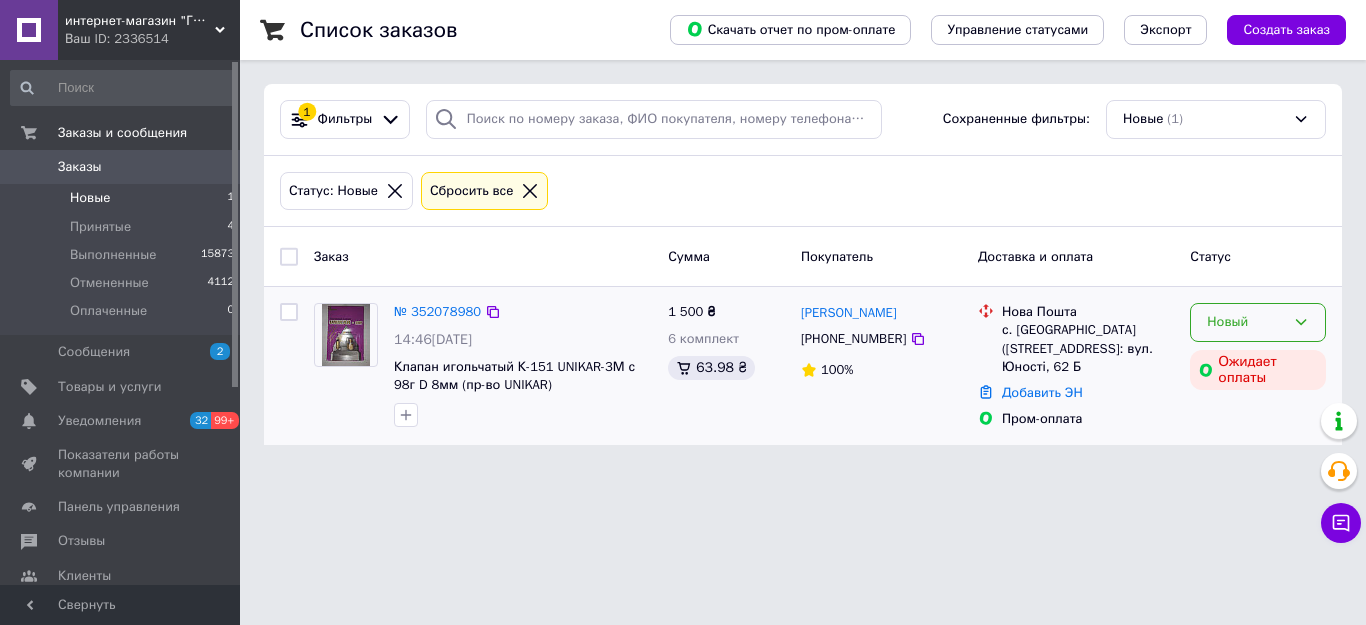 click 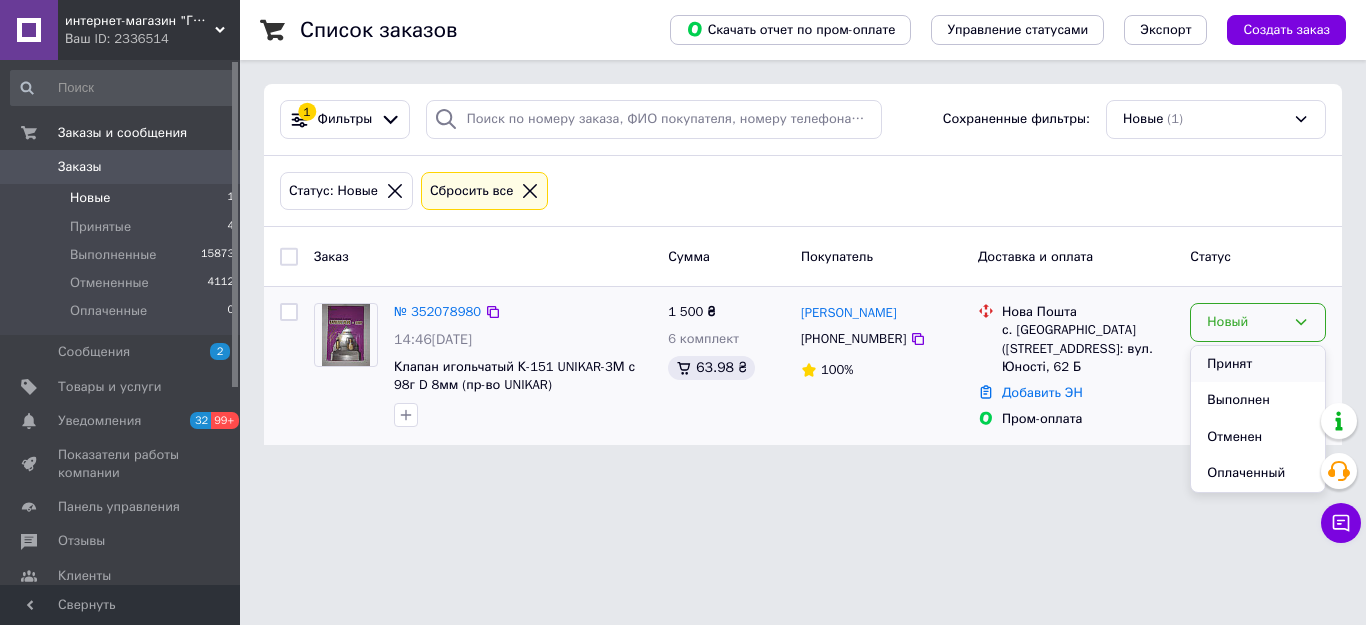 click on "Принят" at bounding box center [1258, 364] 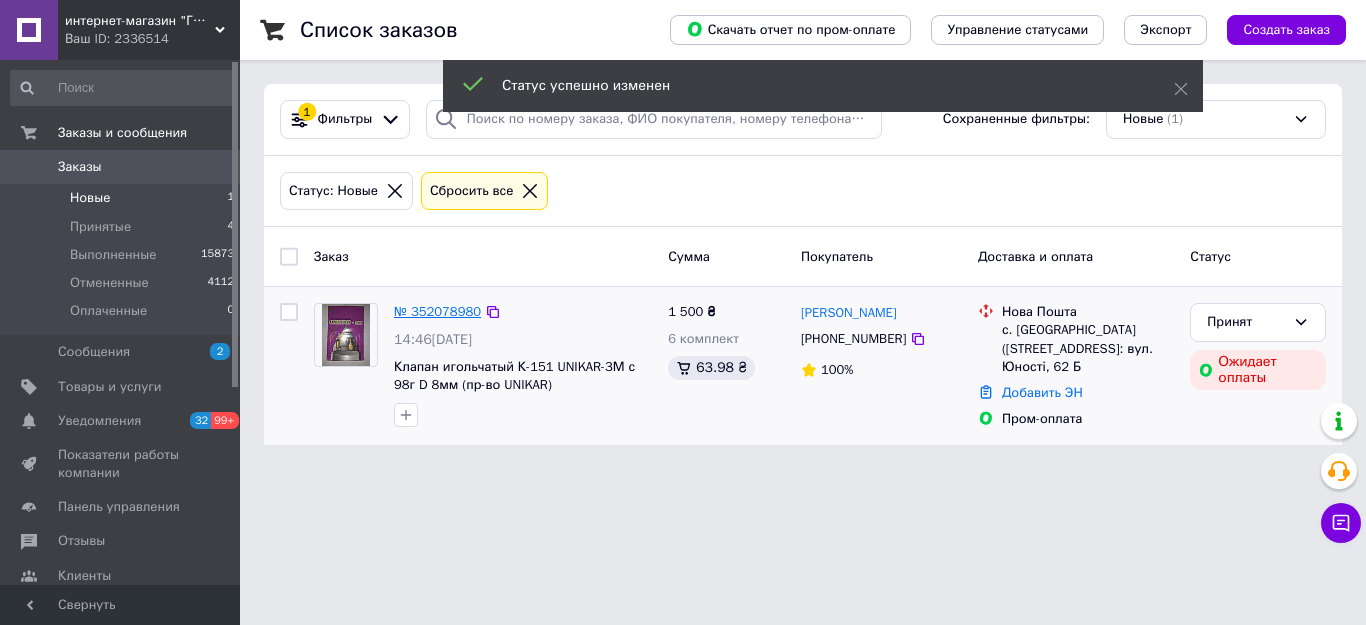 click on "№ 352078980" at bounding box center [437, 311] 